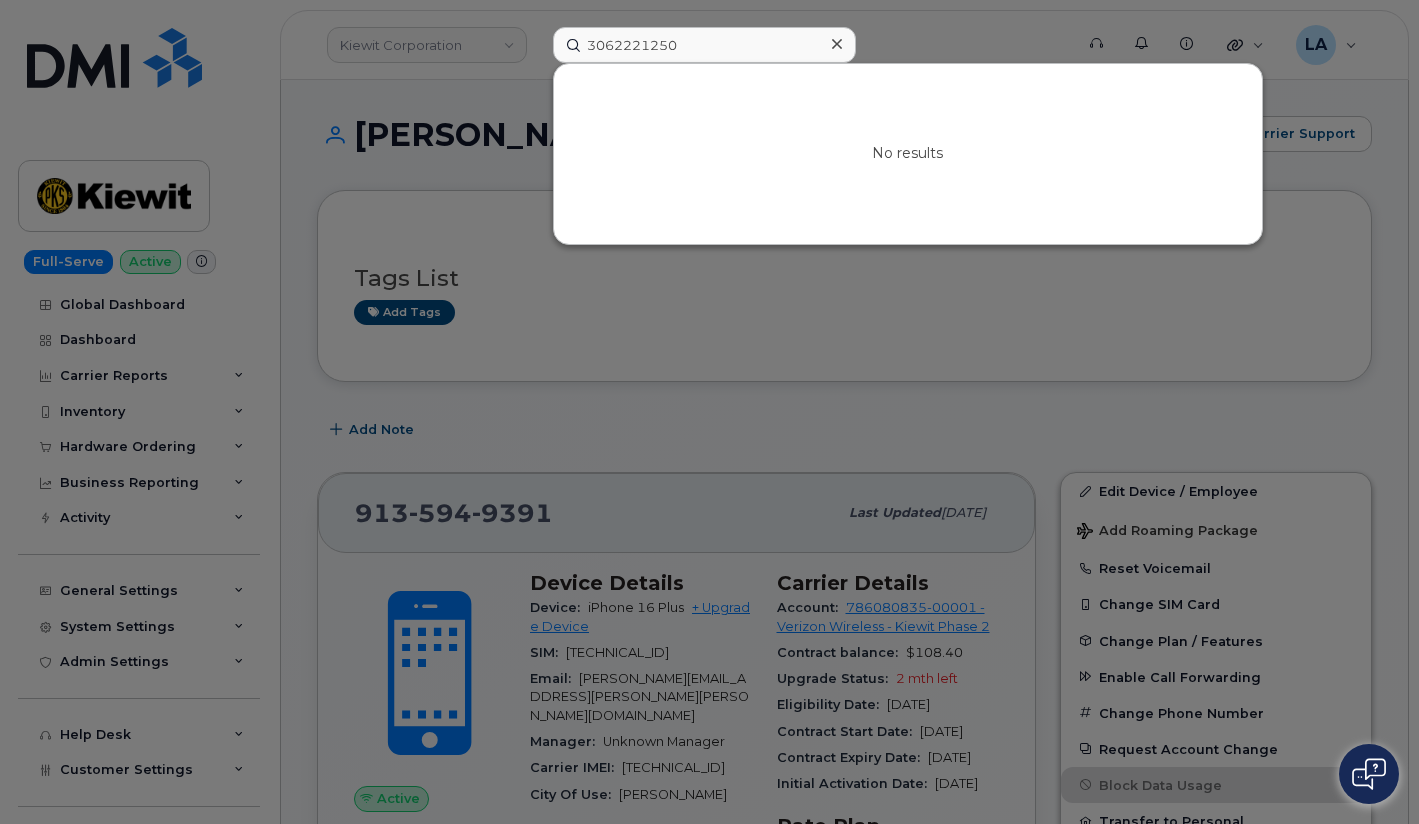 scroll, scrollTop: 200, scrollLeft: 0, axis: vertical 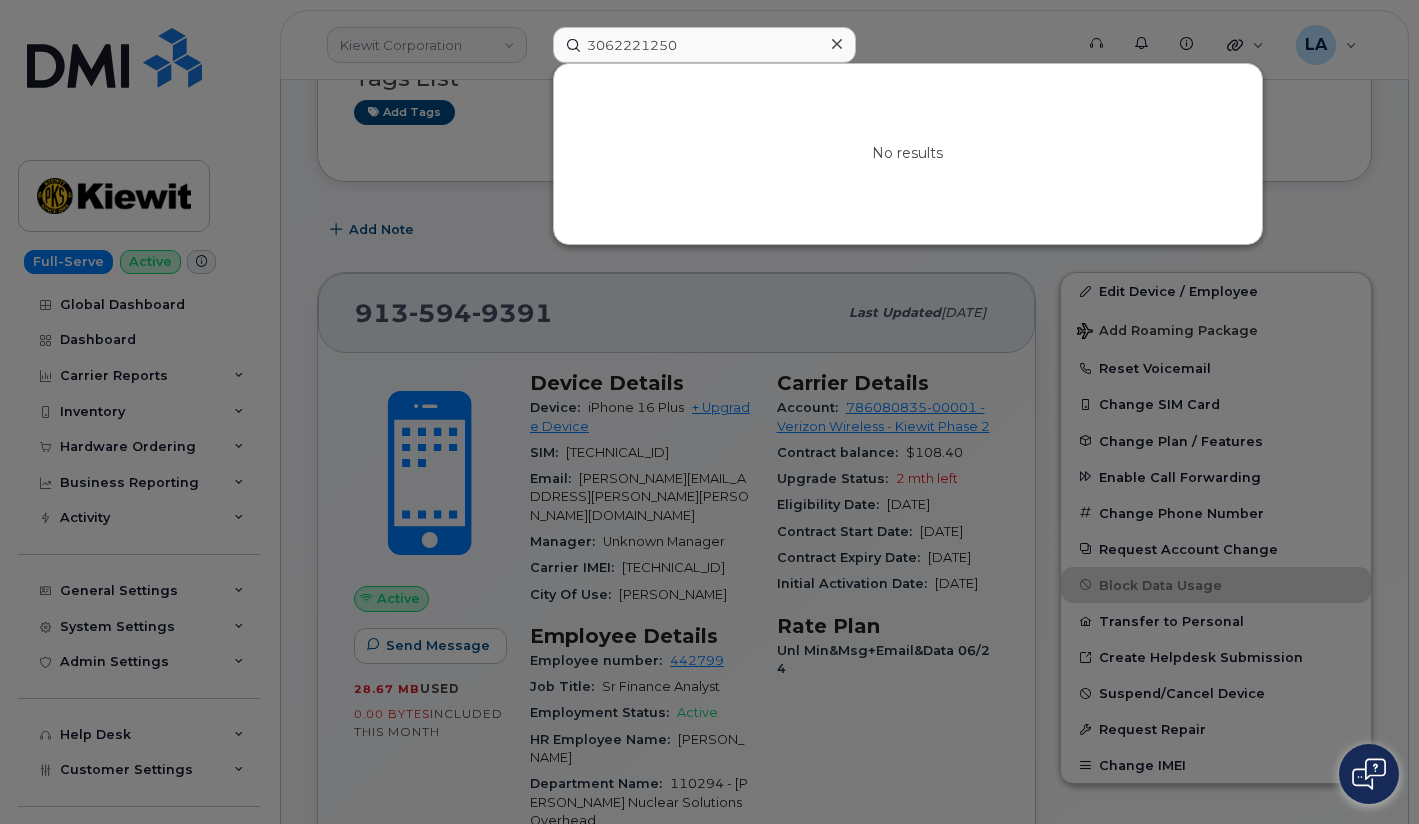 click on "3062221250 No results" at bounding box center (806, 45) 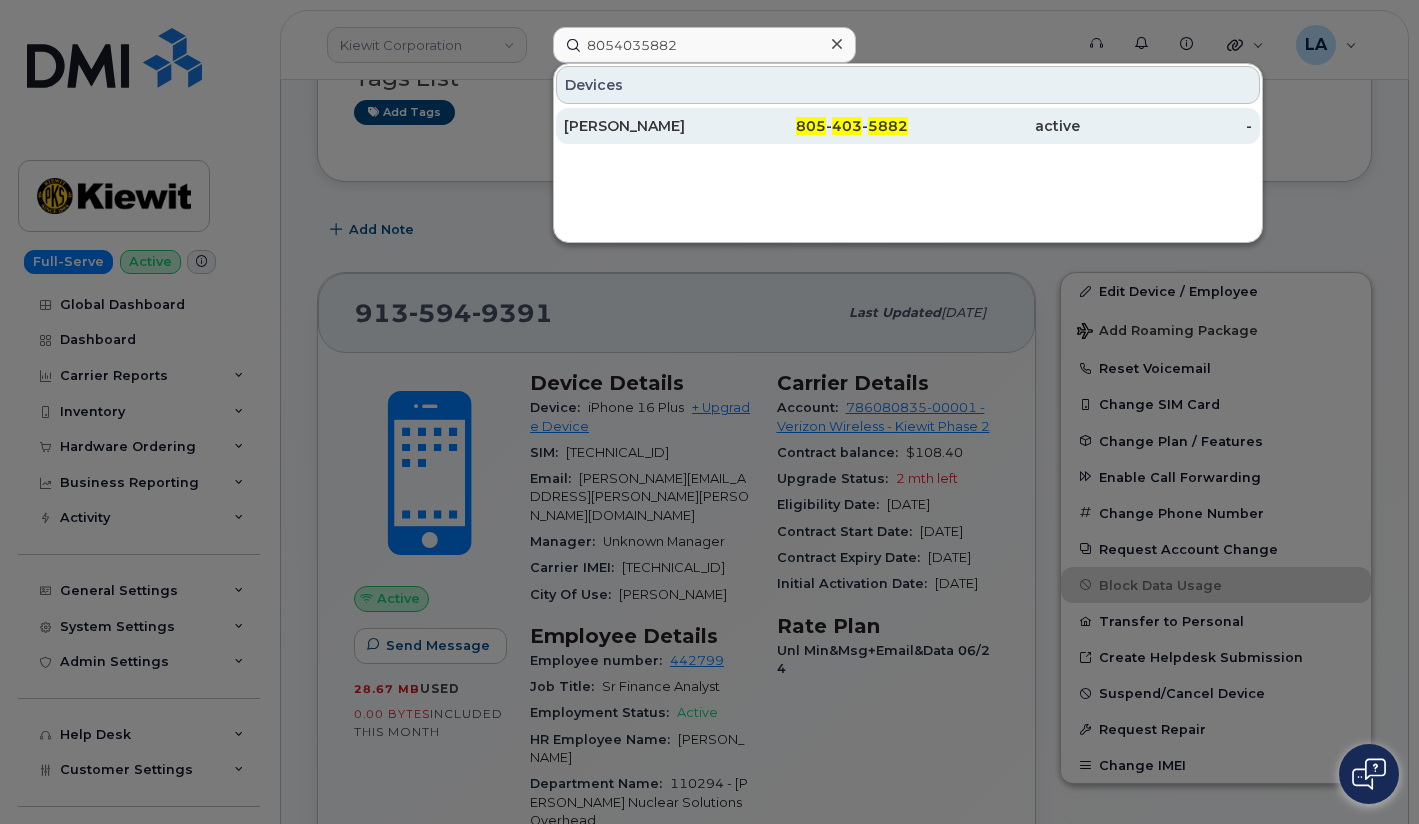 type on "8054035882" 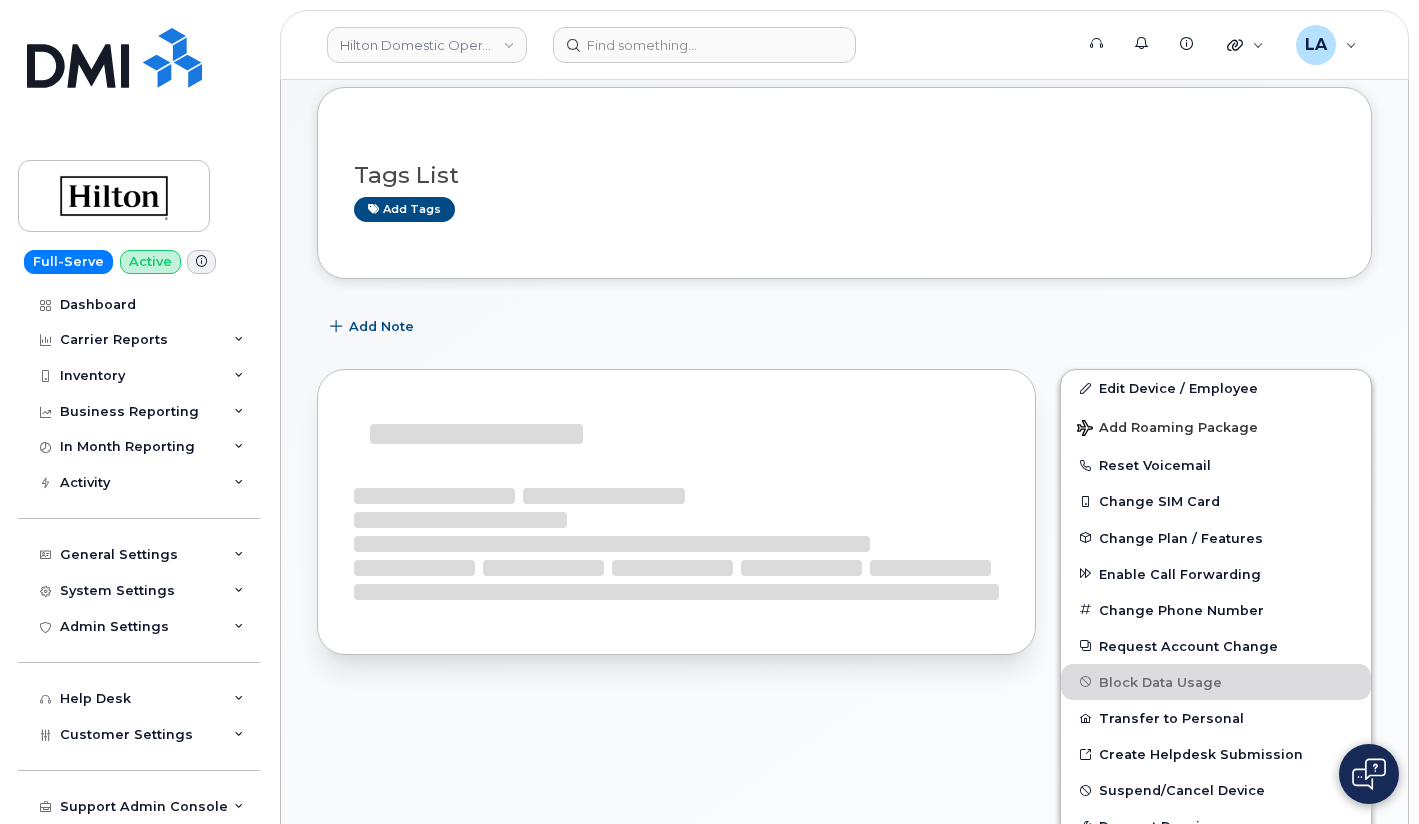 scroll, scrollTop: 167, scrollLeft: 0, axis: vertical 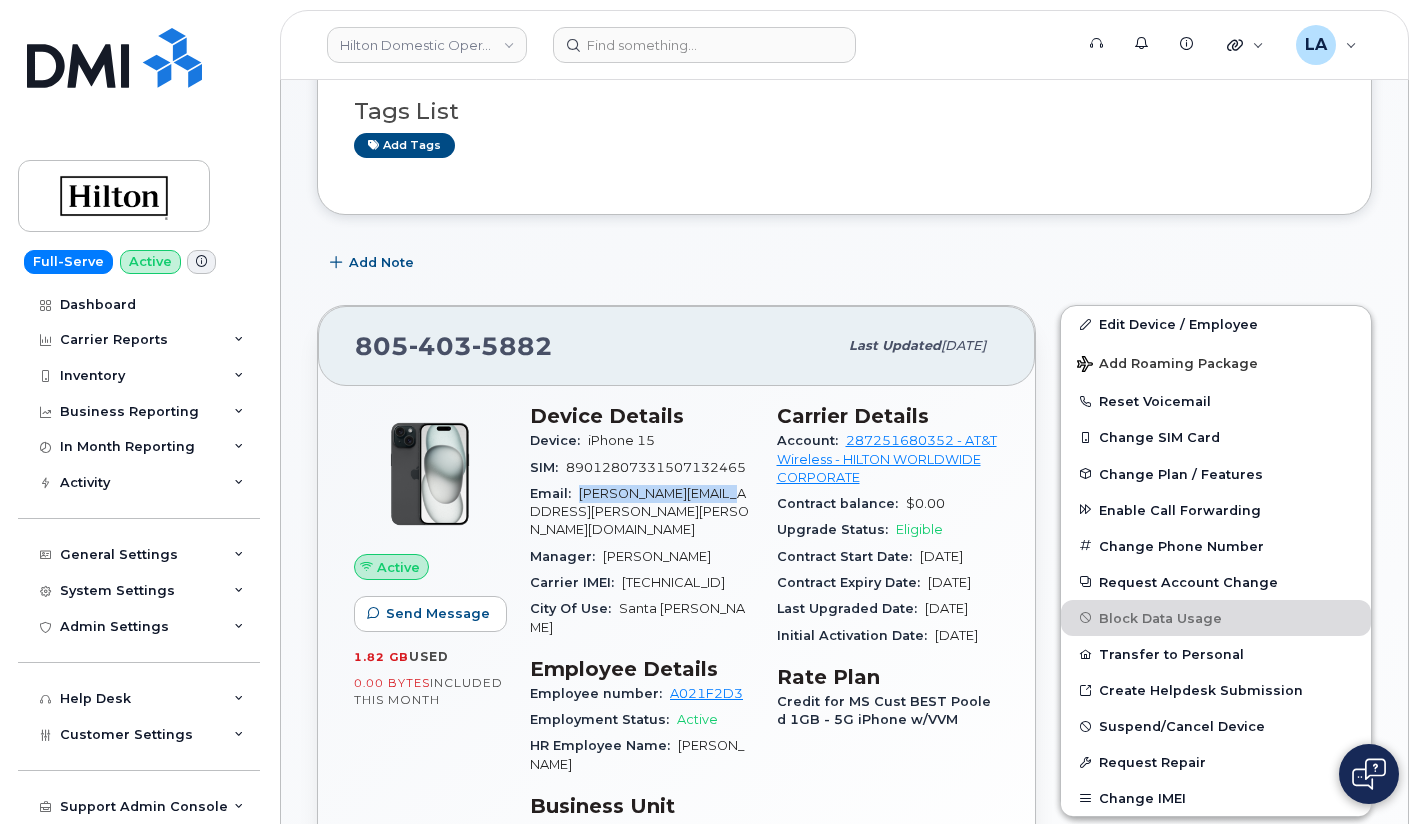 drag, startPoint x: 576, startPoint y: 491, endPoint x: 744, endPoint y: 493, distance: 168.0119 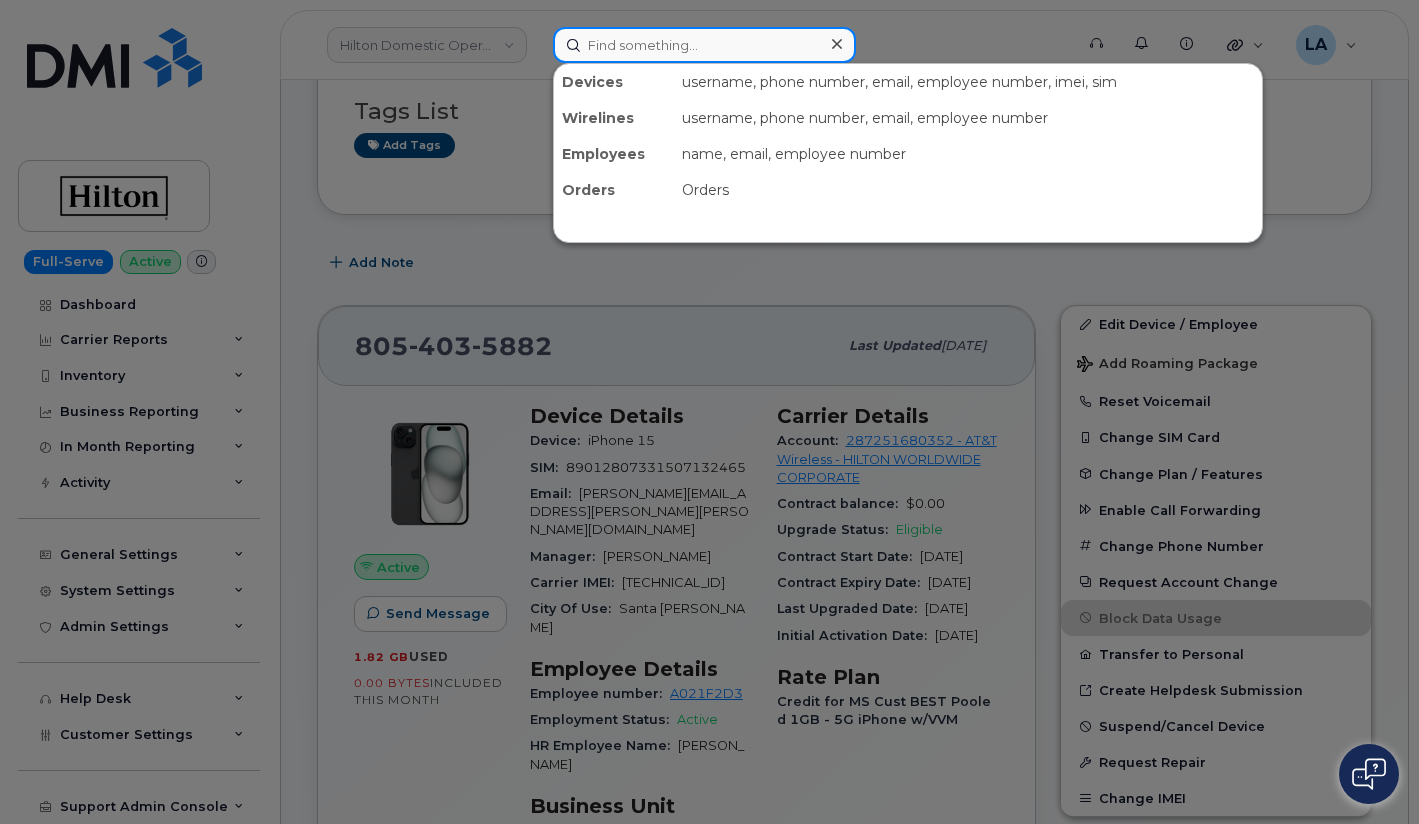 click at bounding box center [704, 45] 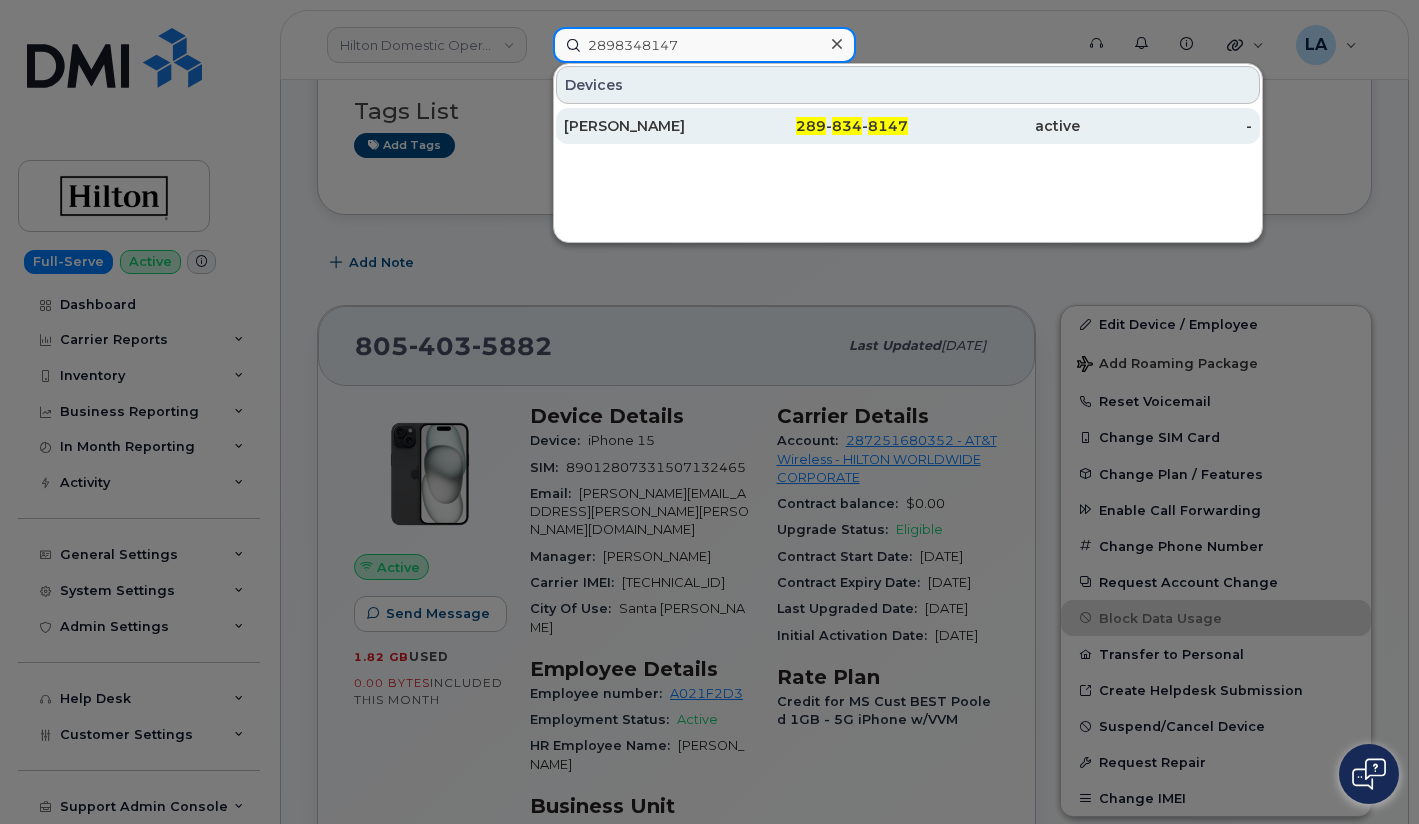 type on "2898348147" 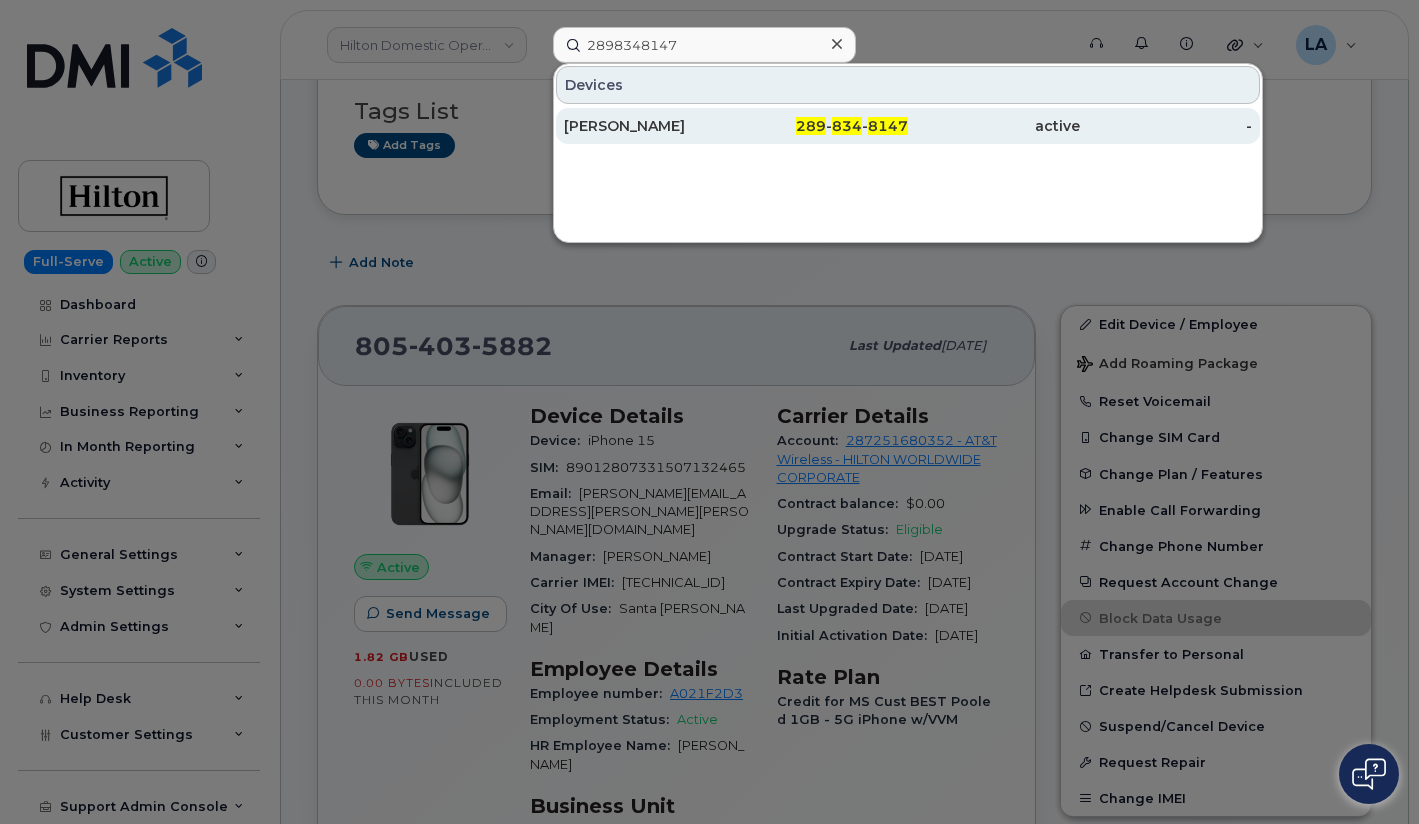 click on "Ali Farokhsiar" at bounding box center (650, 126) 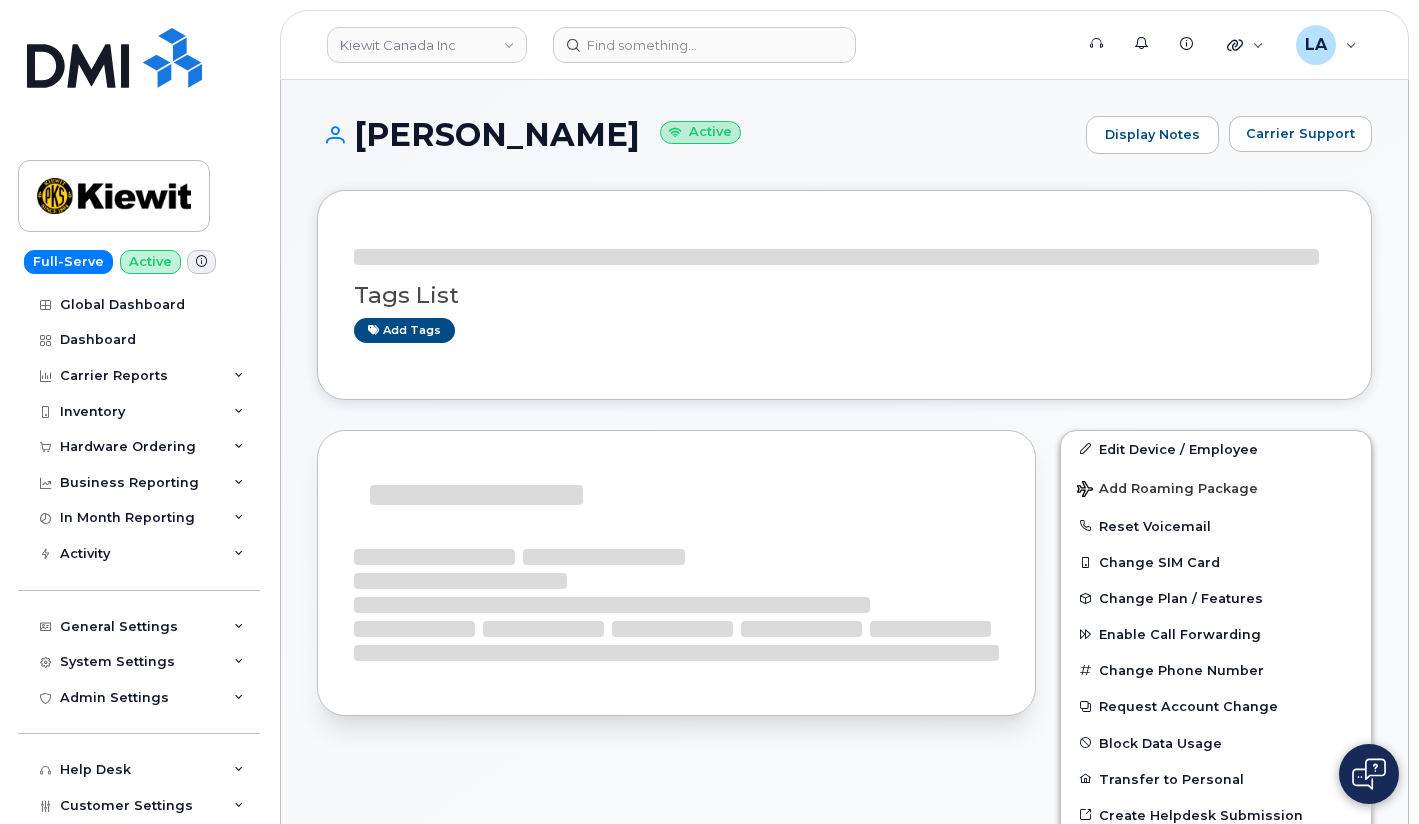 scroll, scrollTop: 0, scrollLeft: 0, axis: both 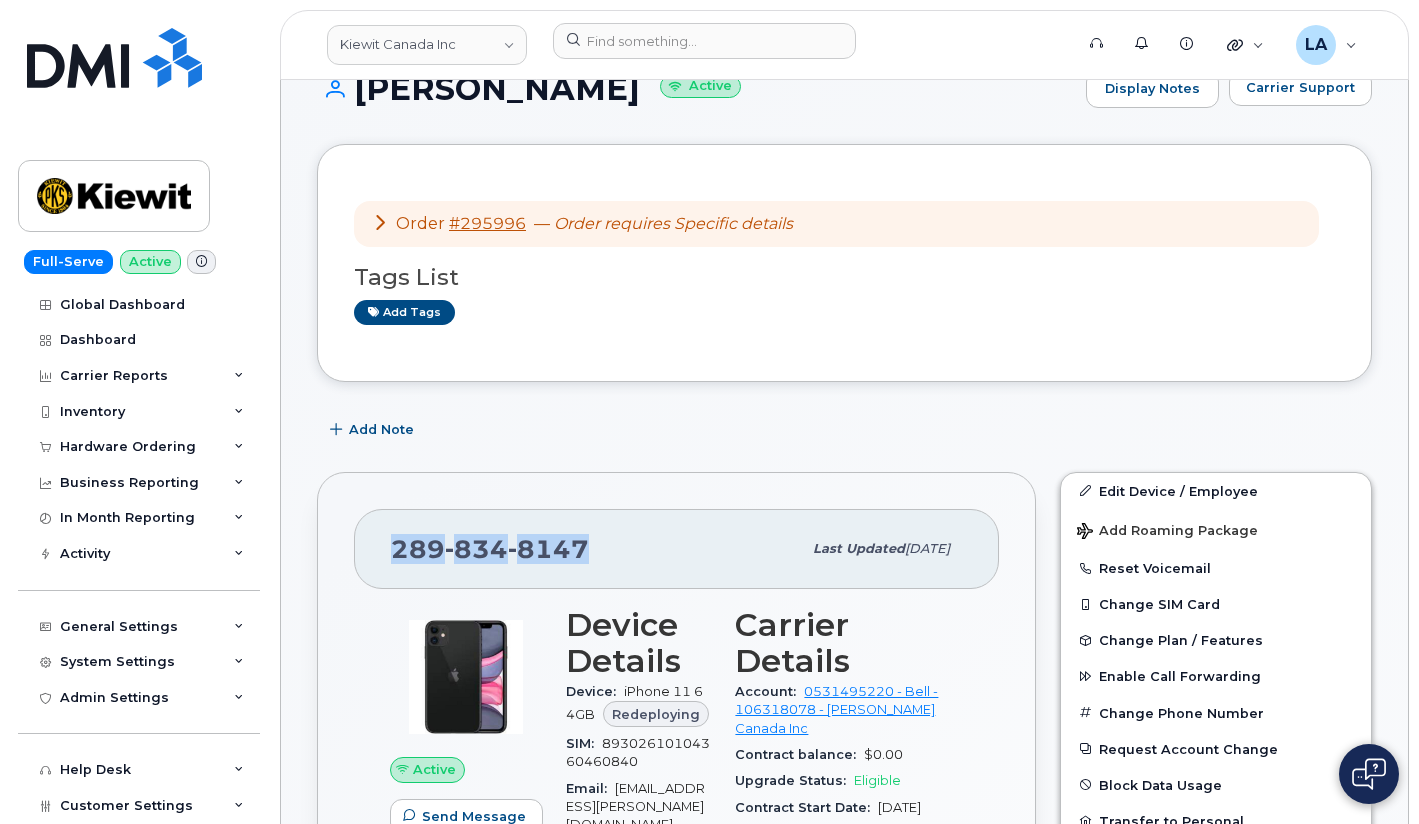 drag, startPoint x: 623, startPoint y: 540, endPoint x: 361, endPoint y: 544, distance: 262.03052 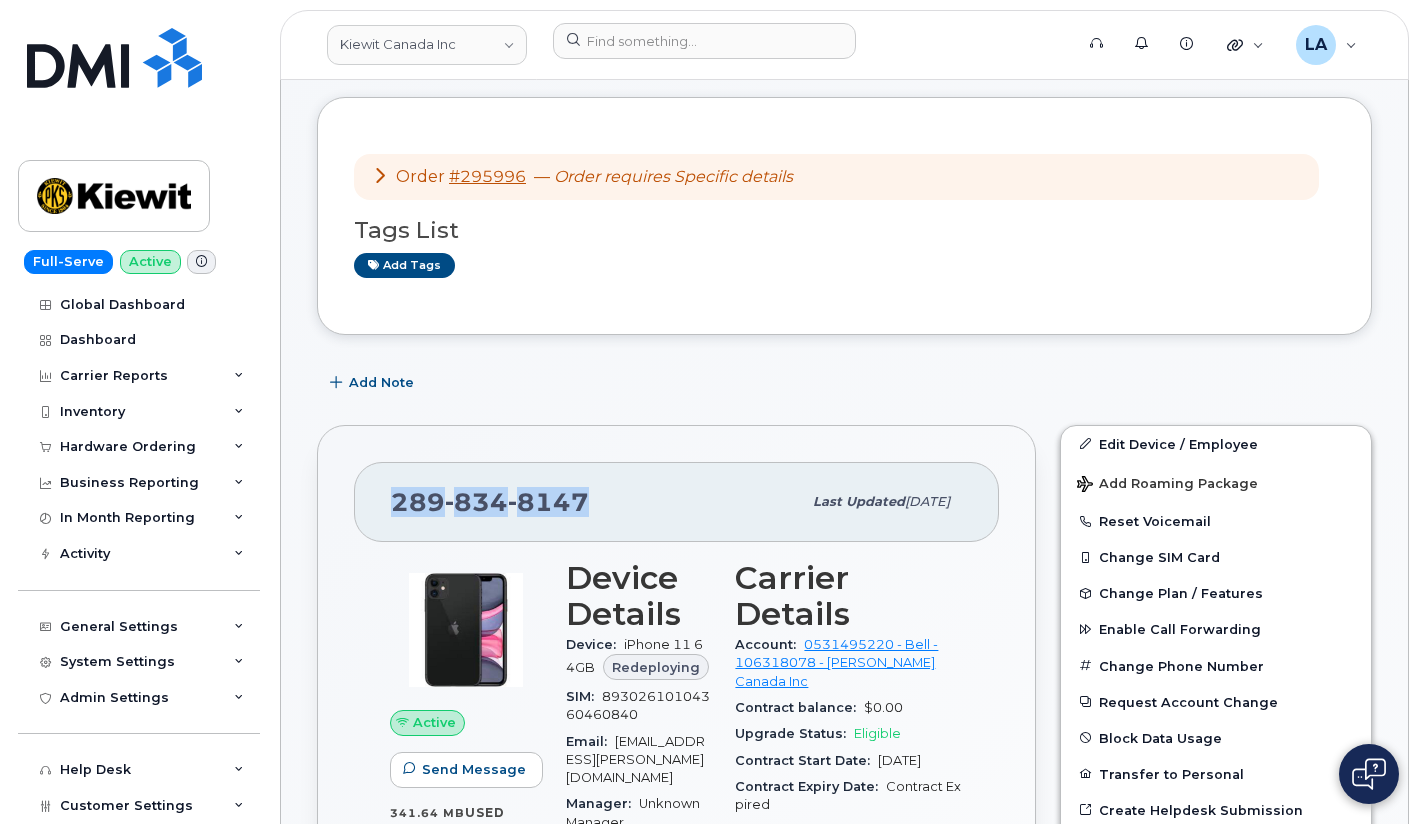 scroll, scrollTop: 179, scrollLeft: 0, axis: vertical 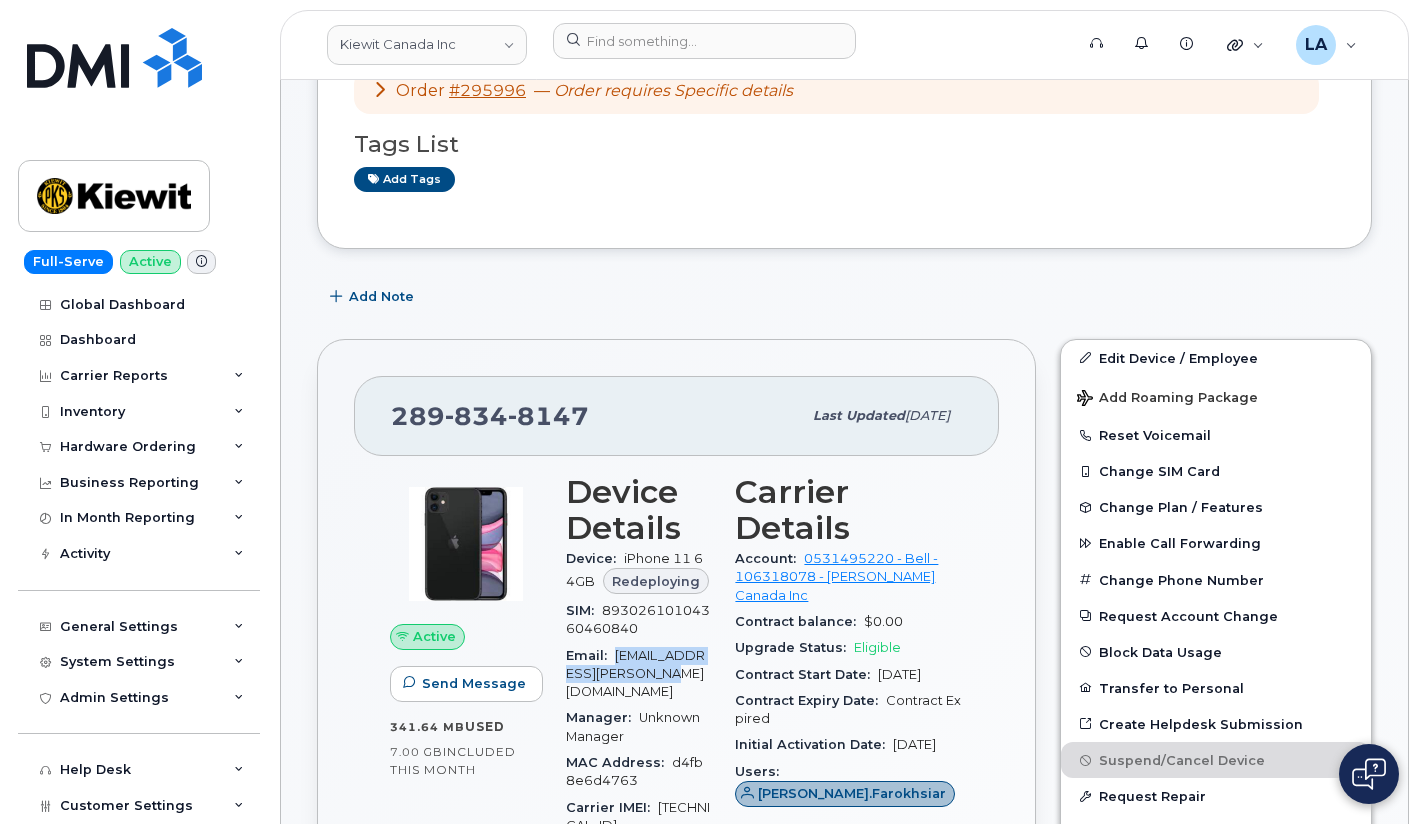 drag, startPoint x: 614, startPoint y: 649, endPoint x: 654, endPoint y: 673, distance: 46.647614 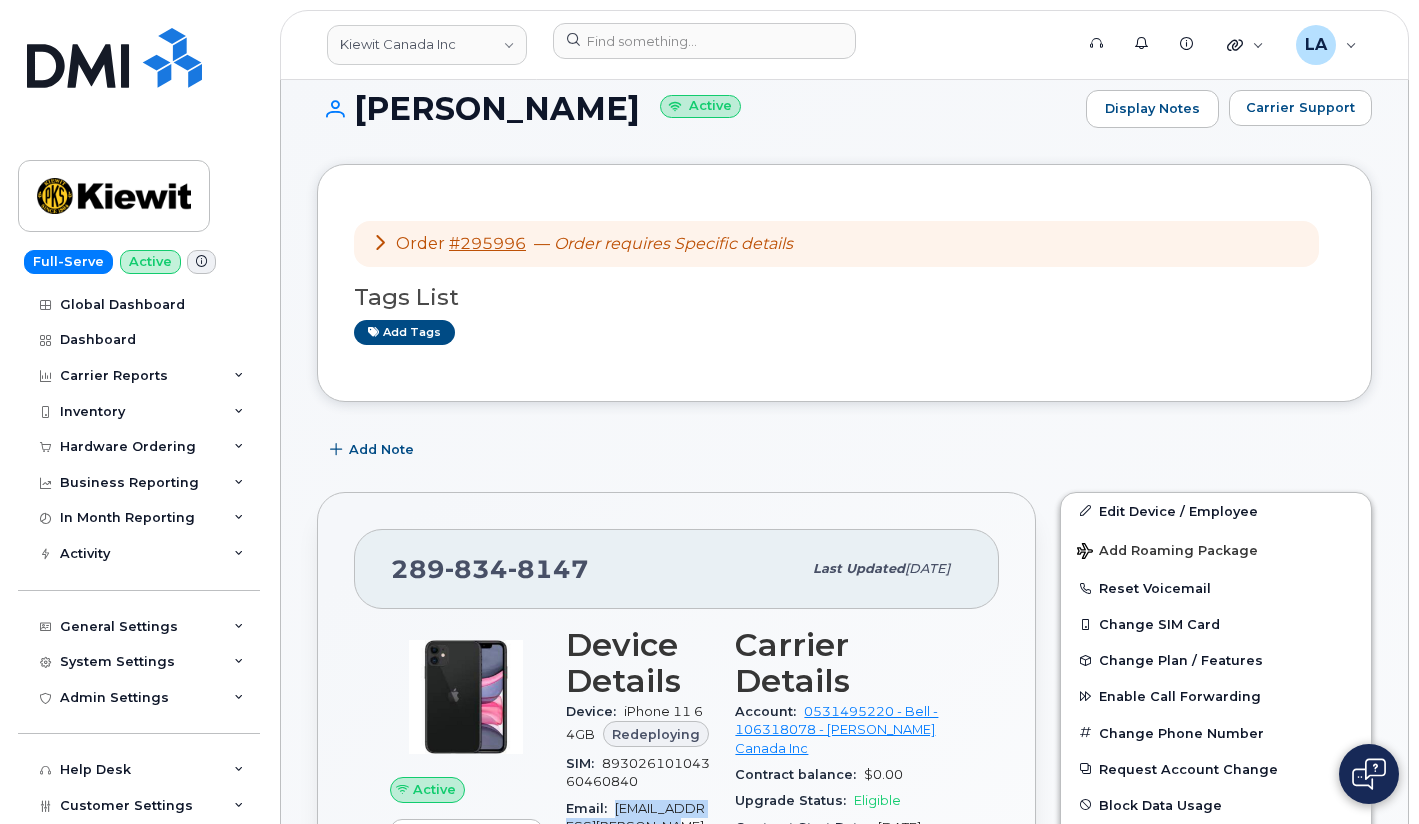 scroll, scrollTop: 13, scrollLeft: 0, axis: vertical 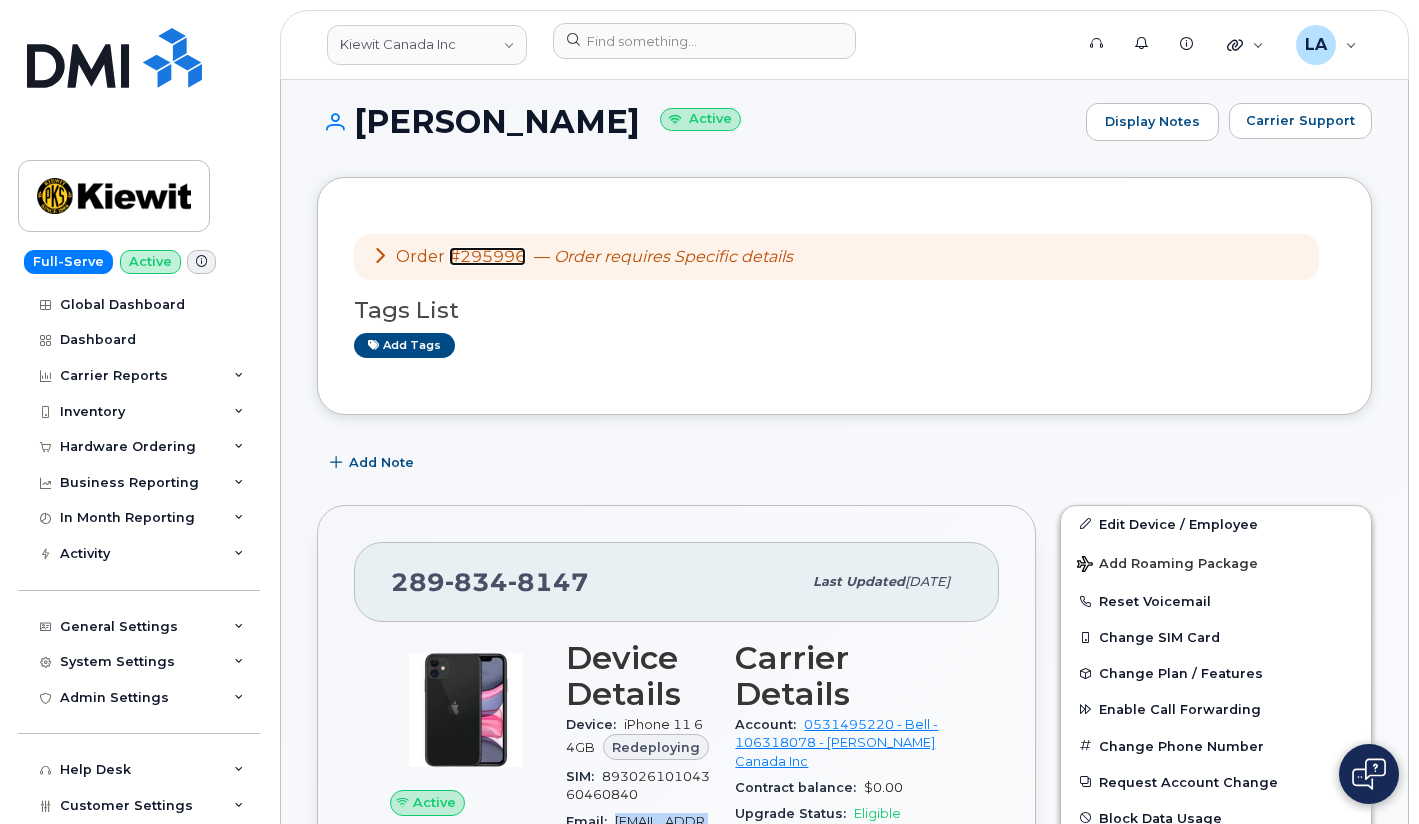 click on "#295996" at bounding box center [487, 256] 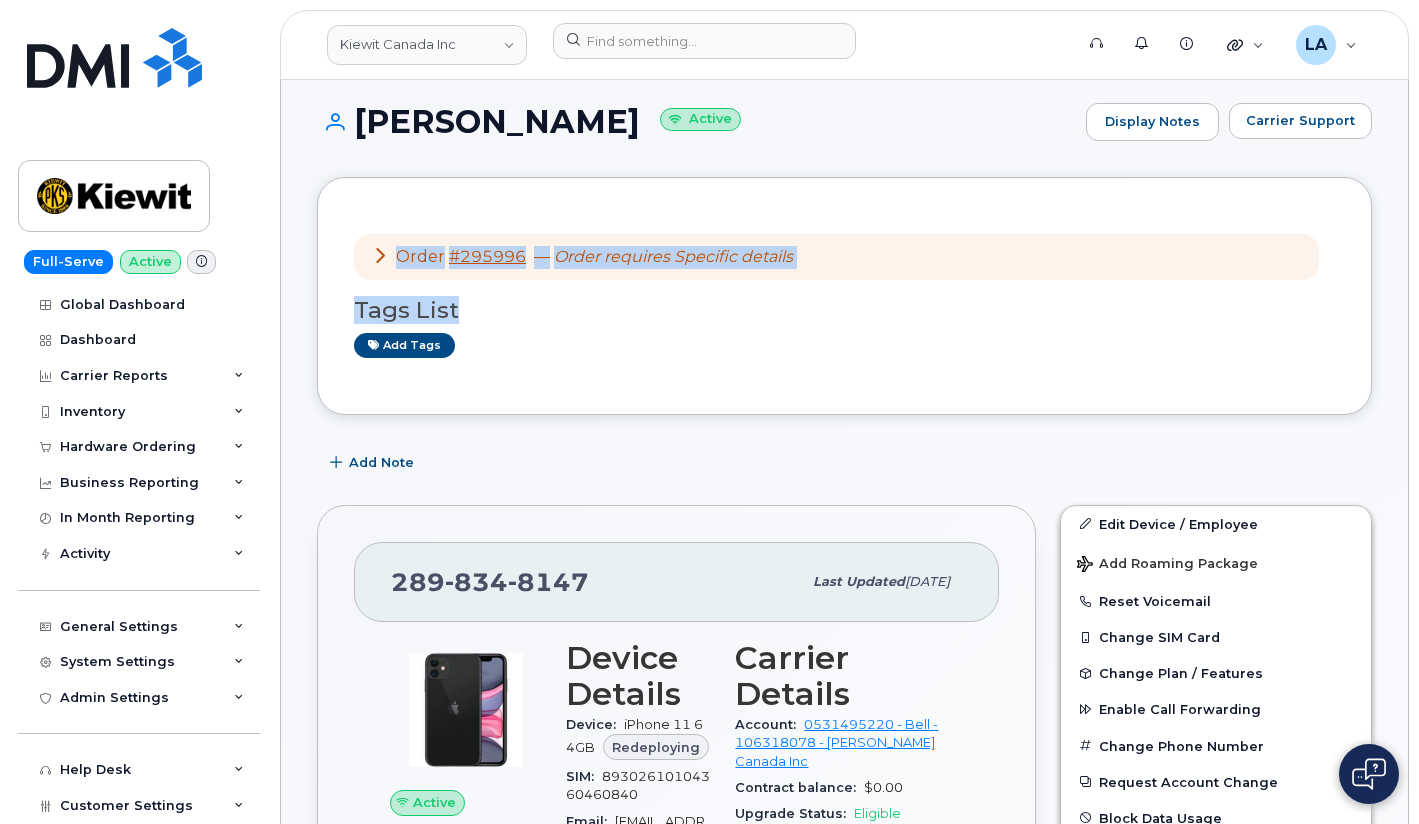 drag, startPoint x: 1418, startPoint y: 140, endPoint x: 1438, endPoint y: 274, distance: 135.48431 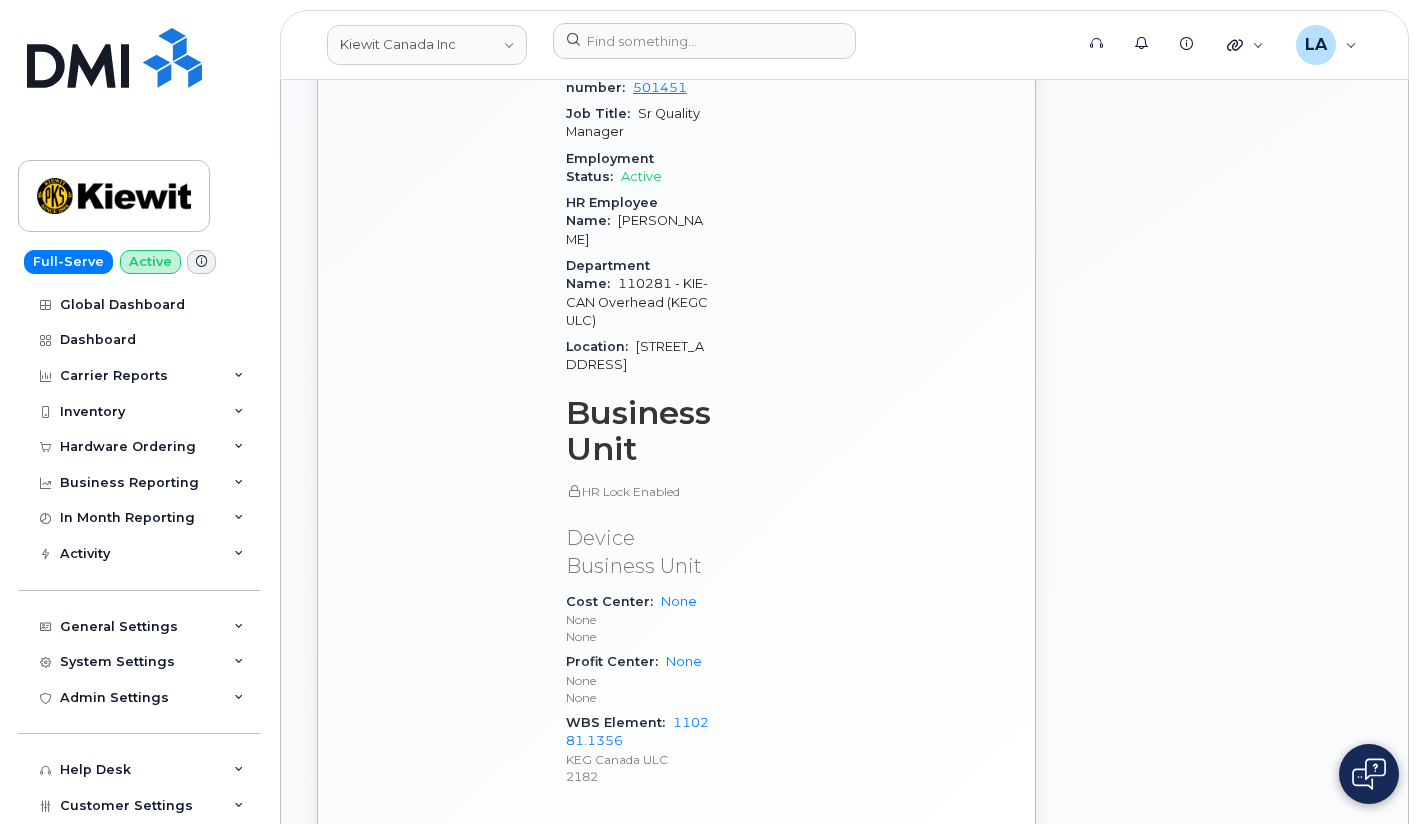 scroll, scrollTop: 1141, scrollLeft: 0, axis: vertical 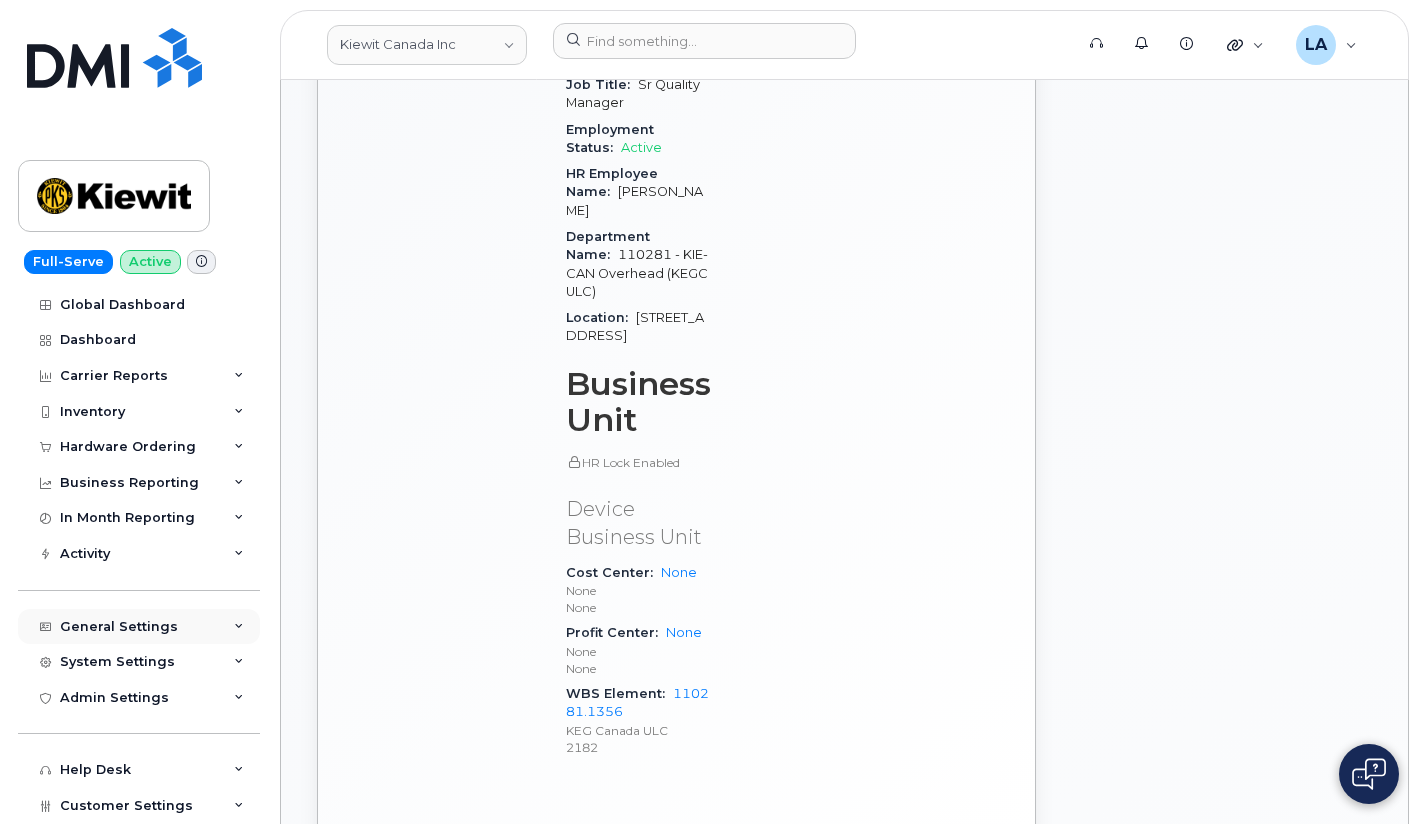 click at bounding box center (239, 627) 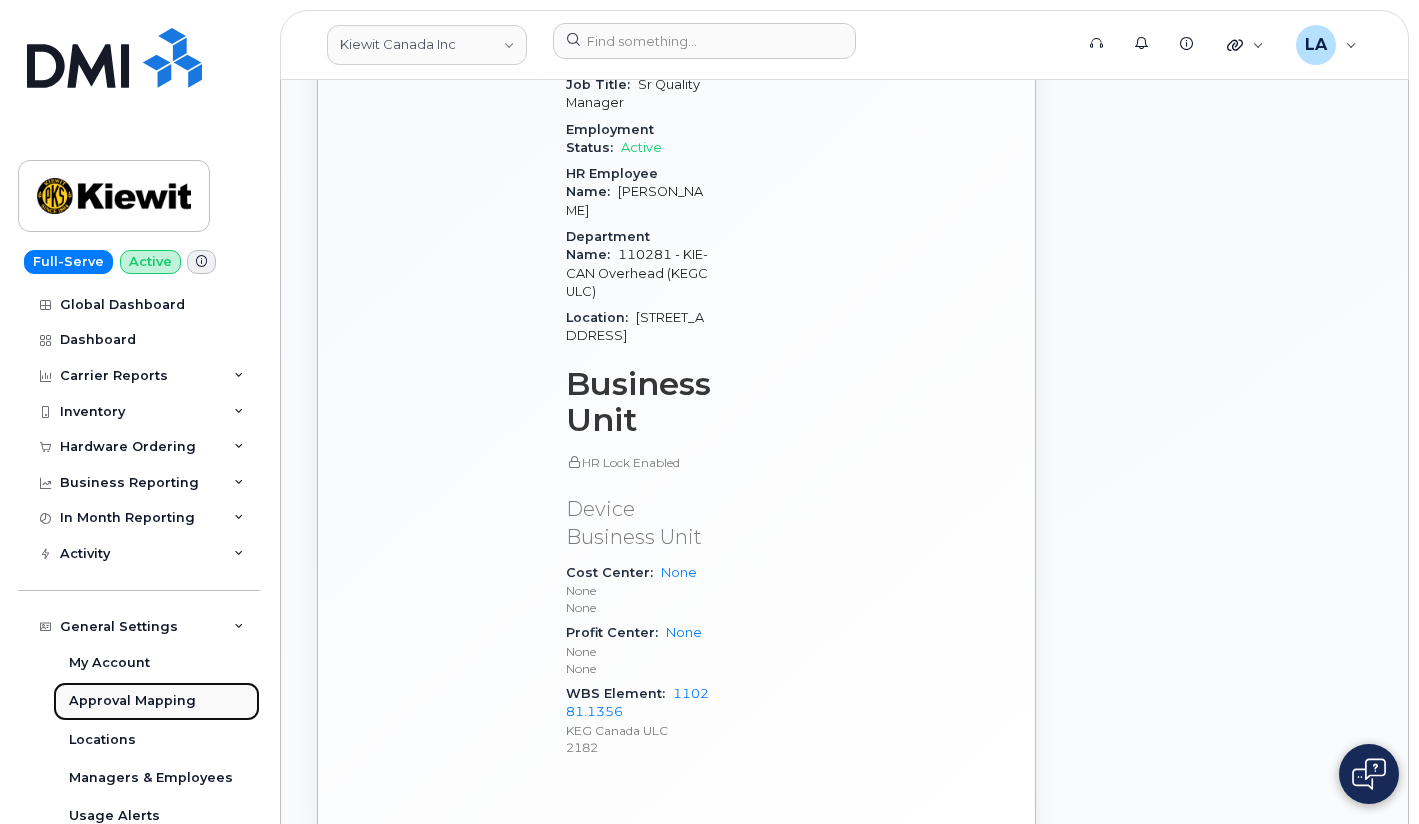 click on "Approval Mapping" at bounding box center (156, 701) 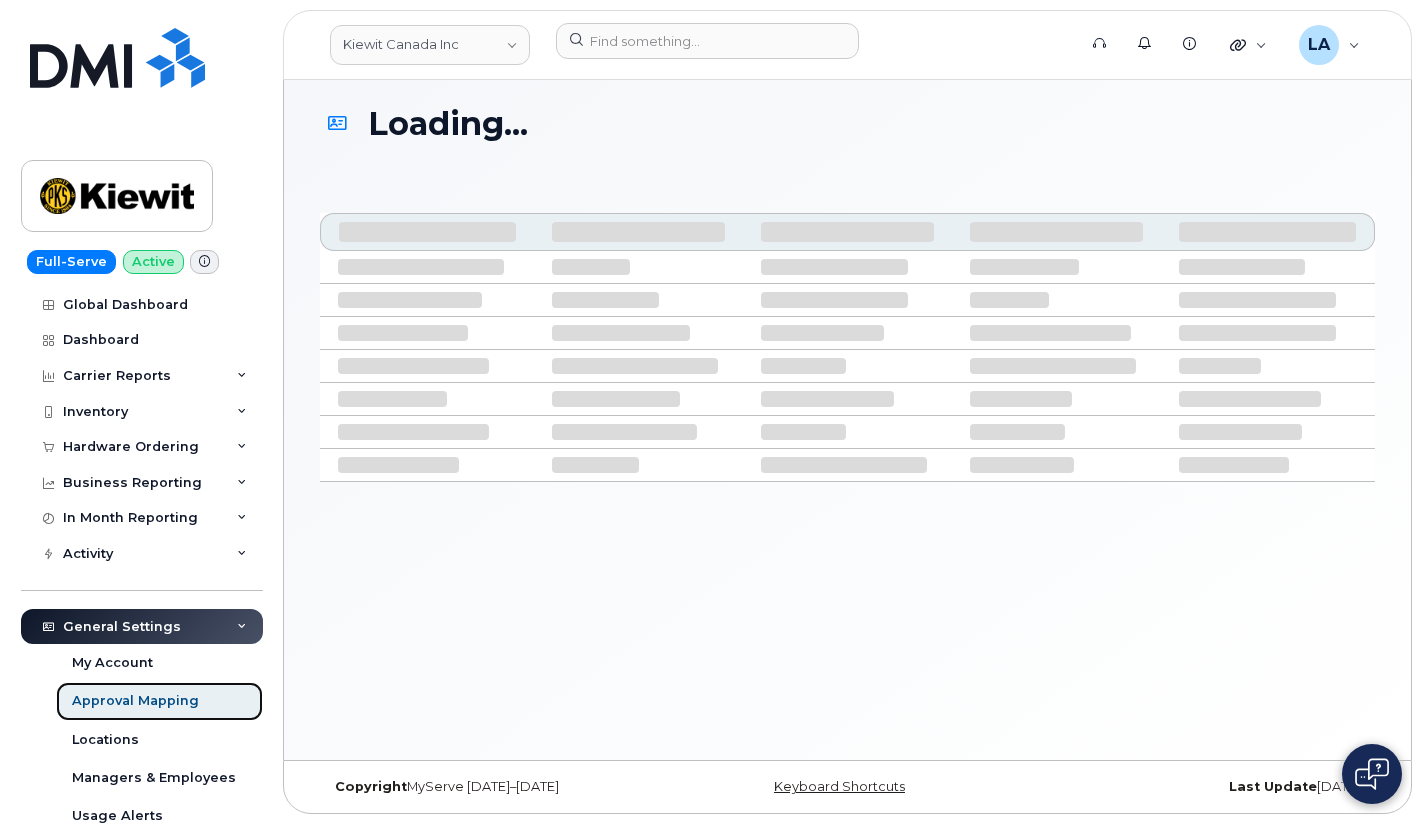 scroll, scrollTop: 0, scrollLeft: 0, axis: both 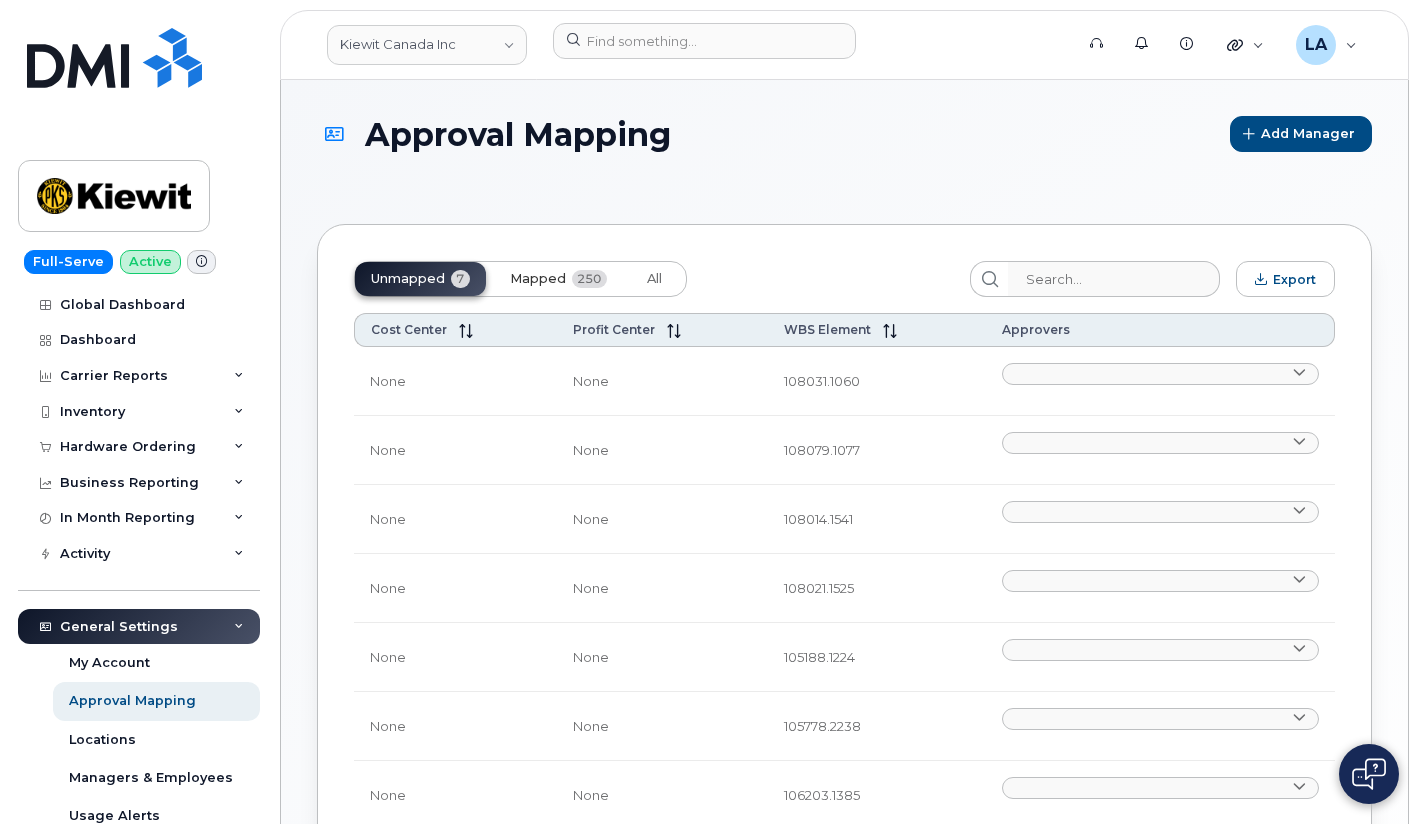 click on "Mapped 250" 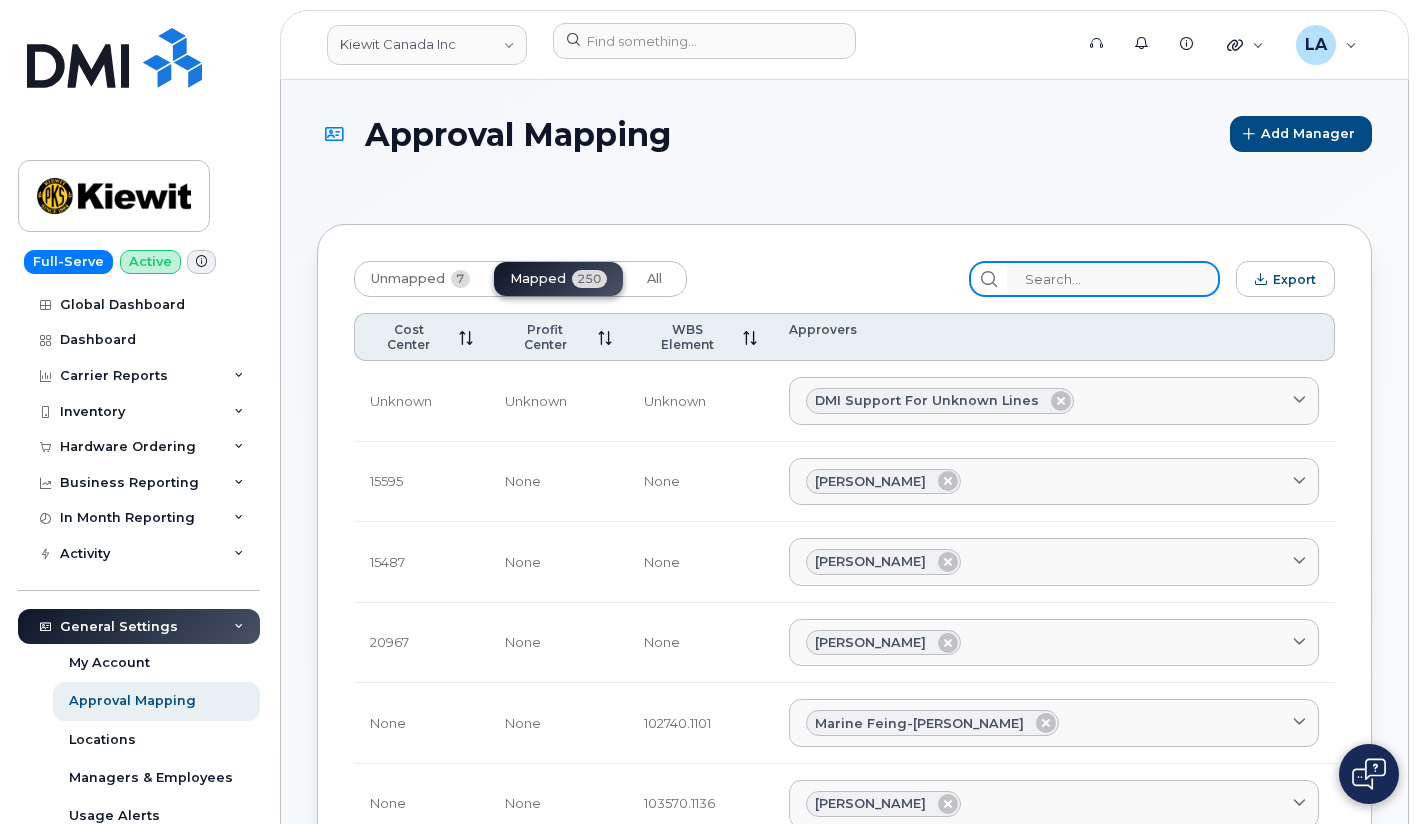 click 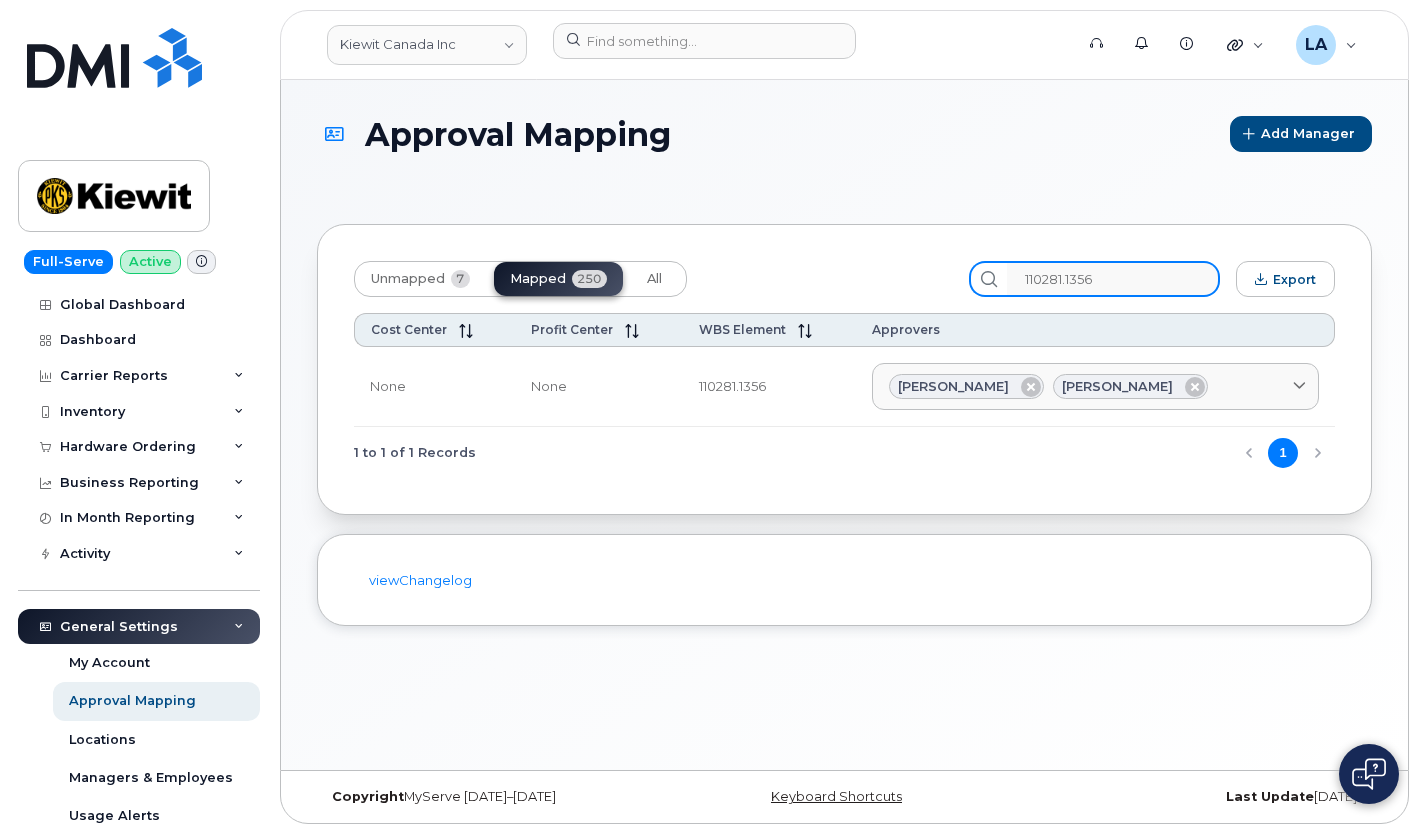 type on "110281.1356" 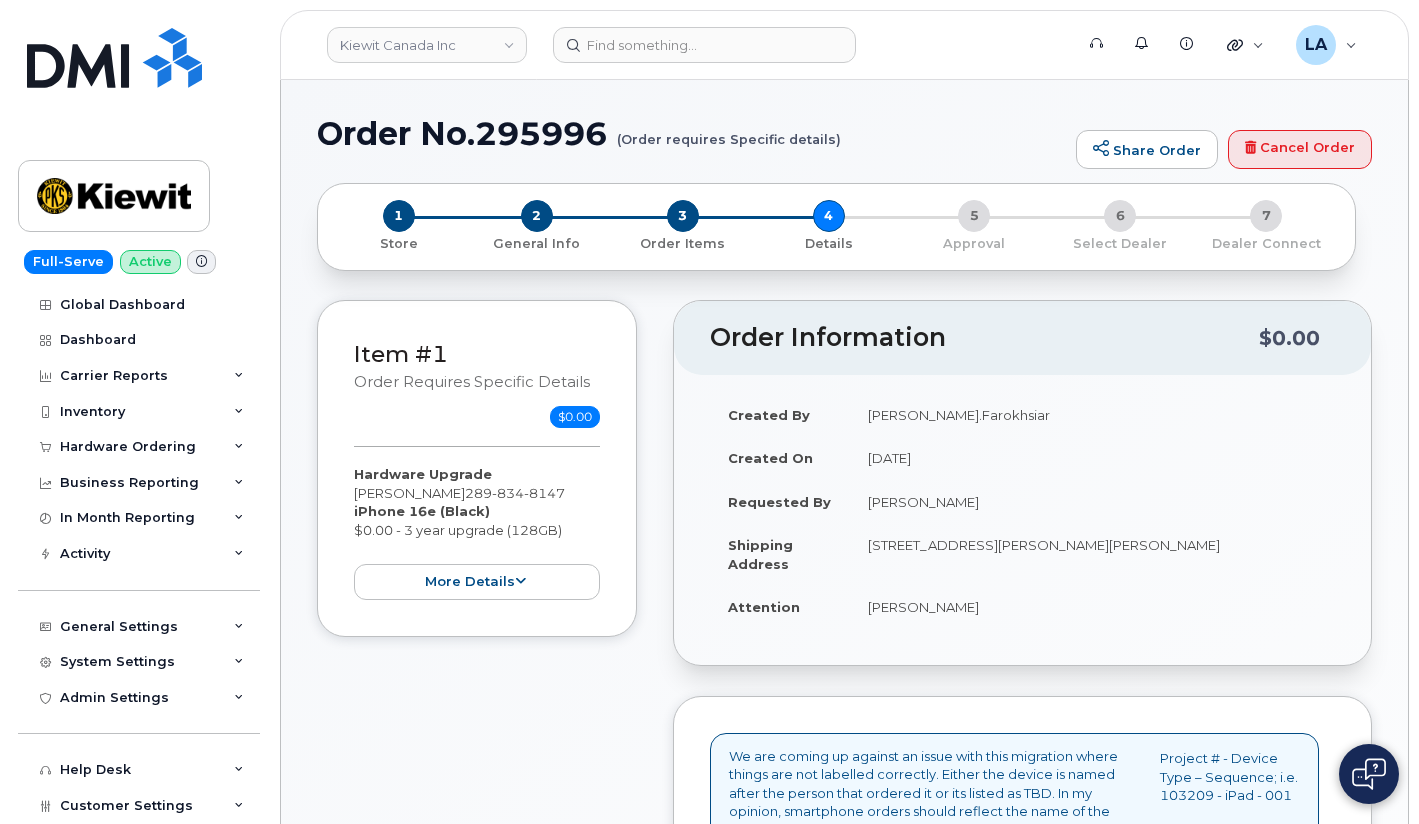scroll, scrollTop: 0, scrollLeft: 0, axis: both 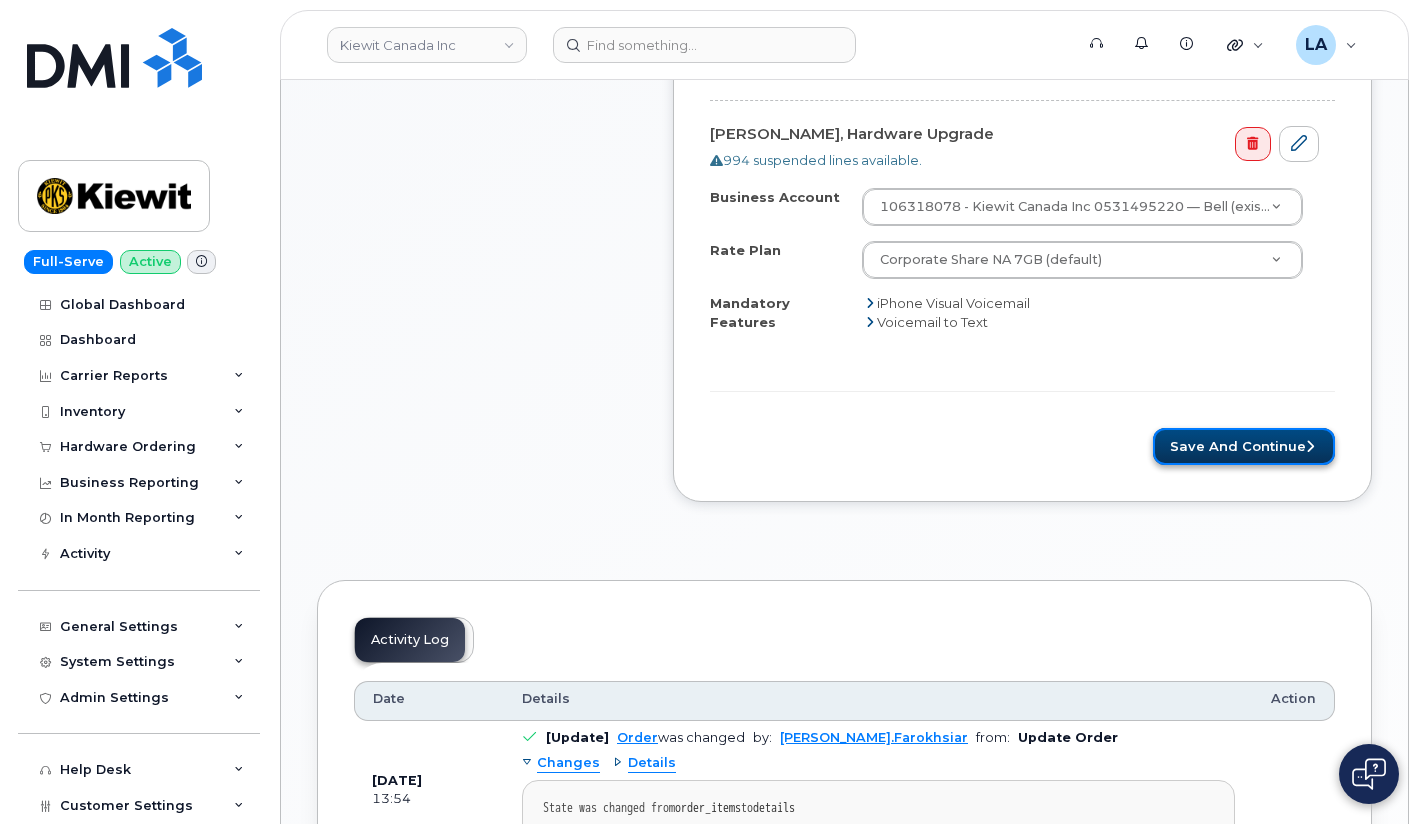 click on "Save and Continue" at bounding box center (1244, 446) 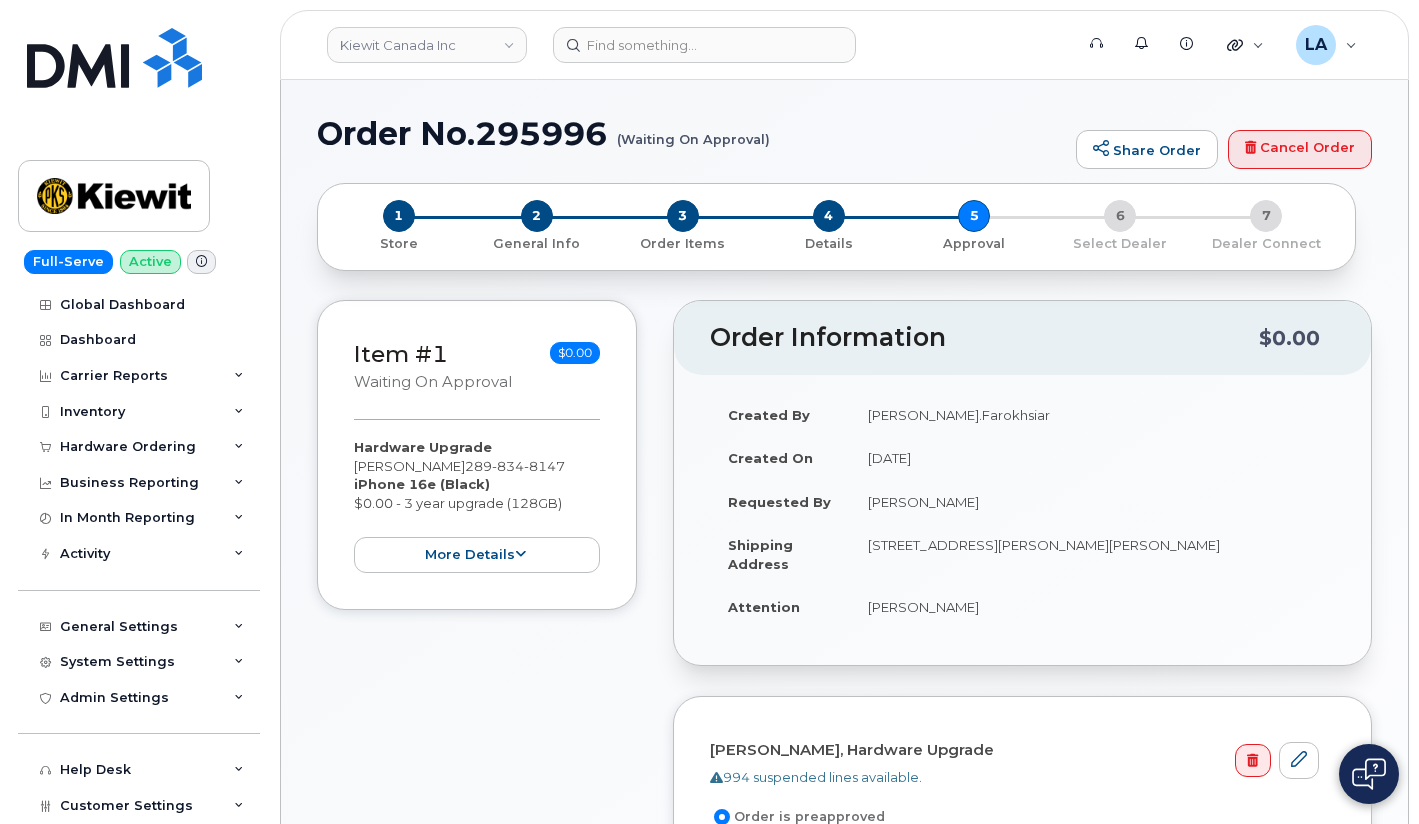 scroll, scrollTop: 0, scrollLeft: 0, axis: both 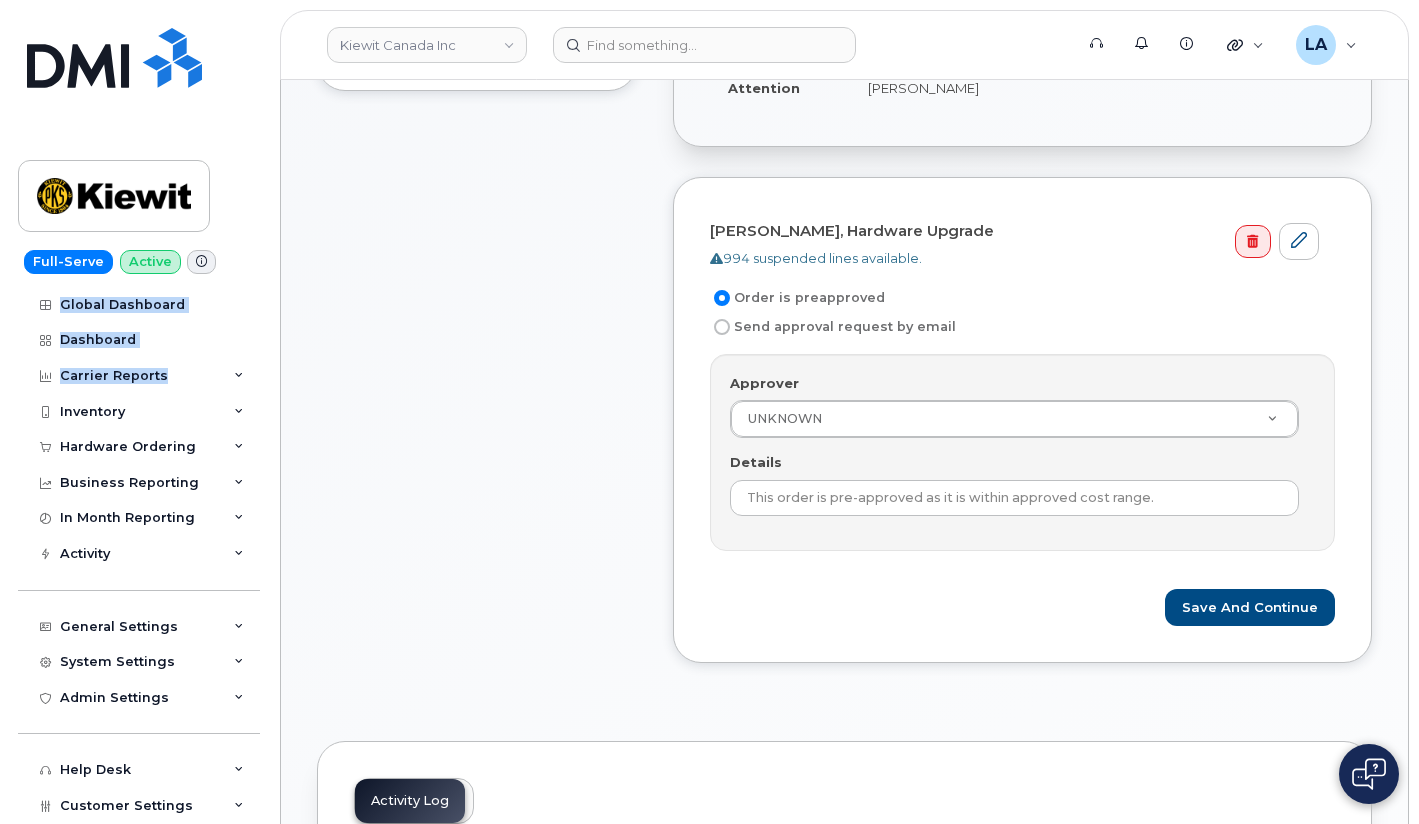 drag, startPoint x: 258, startPoint y: 373, endPoint x: 267, endPoint y: 274, distance: 99.40825 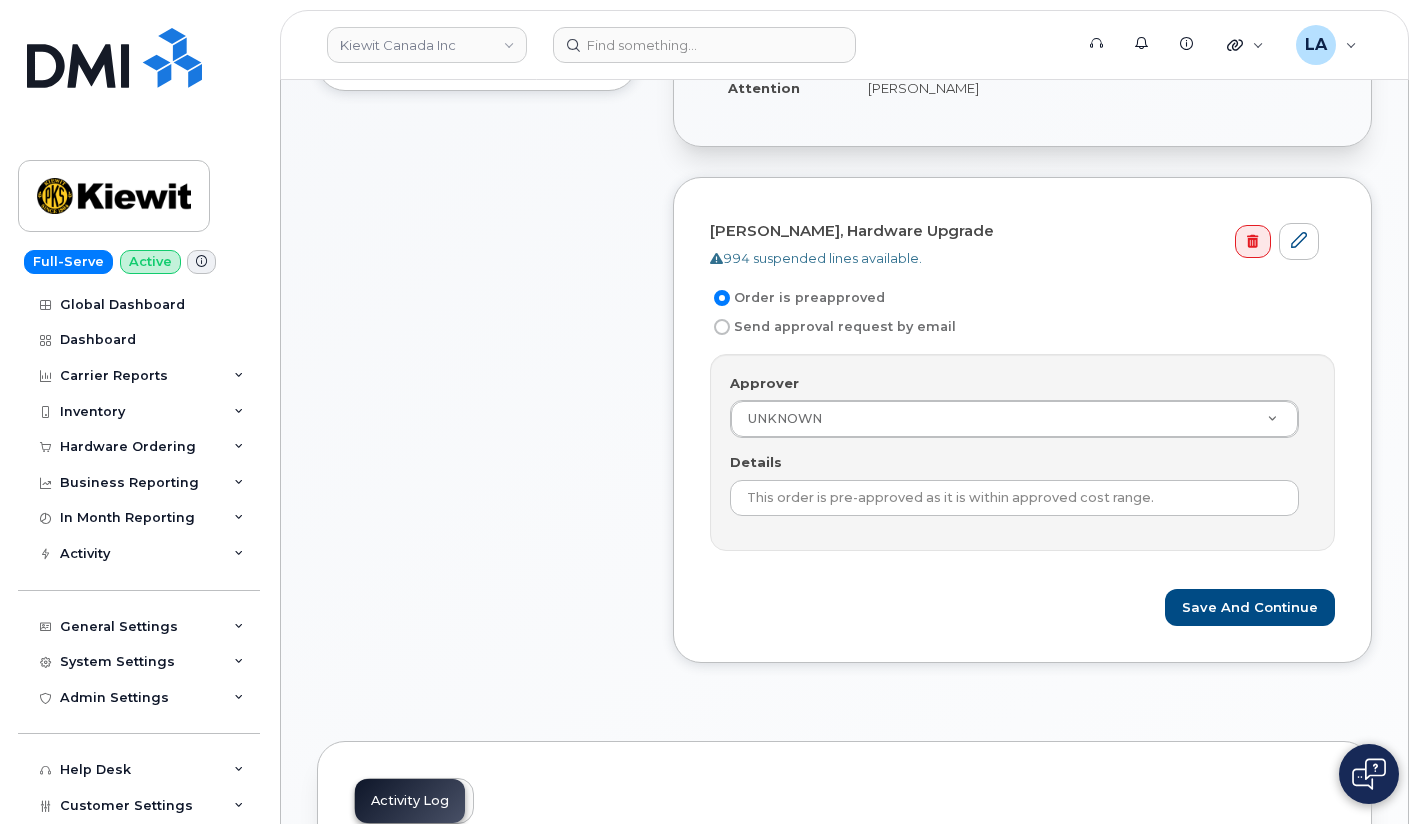click on "Item #1
Waiting On Approval
$0.00
Hardware Upgrade
Ali Farokhsiar  289 834 8147
iPhone 16e
(Black)
$0.00 - 3 year upgrade (128GB)
more details
Request
Hardware Upgrade
Reason:
eligible_for_upgrade
Employee
Ali Farokhsiar
( 289 834 8147 )
Email
ALI.FAROKHSIAR@KIEWIT.COM
Last Upgraded
about 3 years ago
Carrier Base
Bell
Requested Device
iPhone 16e
Term Details
3 year upgrade (128GB)
Accounting Codes
Cost Center: None
Profit Center: None
WBS Element: 110281.1356
Estimated Device Cost
$0.00
Estimated Shipping Charge
$0.00
Estimated Total
(Device & Accessories)
$0.00
Shipping Address
6 Dunvegan Dr RICHMOND HILL ON L4C 6K1 CANADA, Attention: Ali Farokhsiar
collapse" at bounding box center [477, 237] 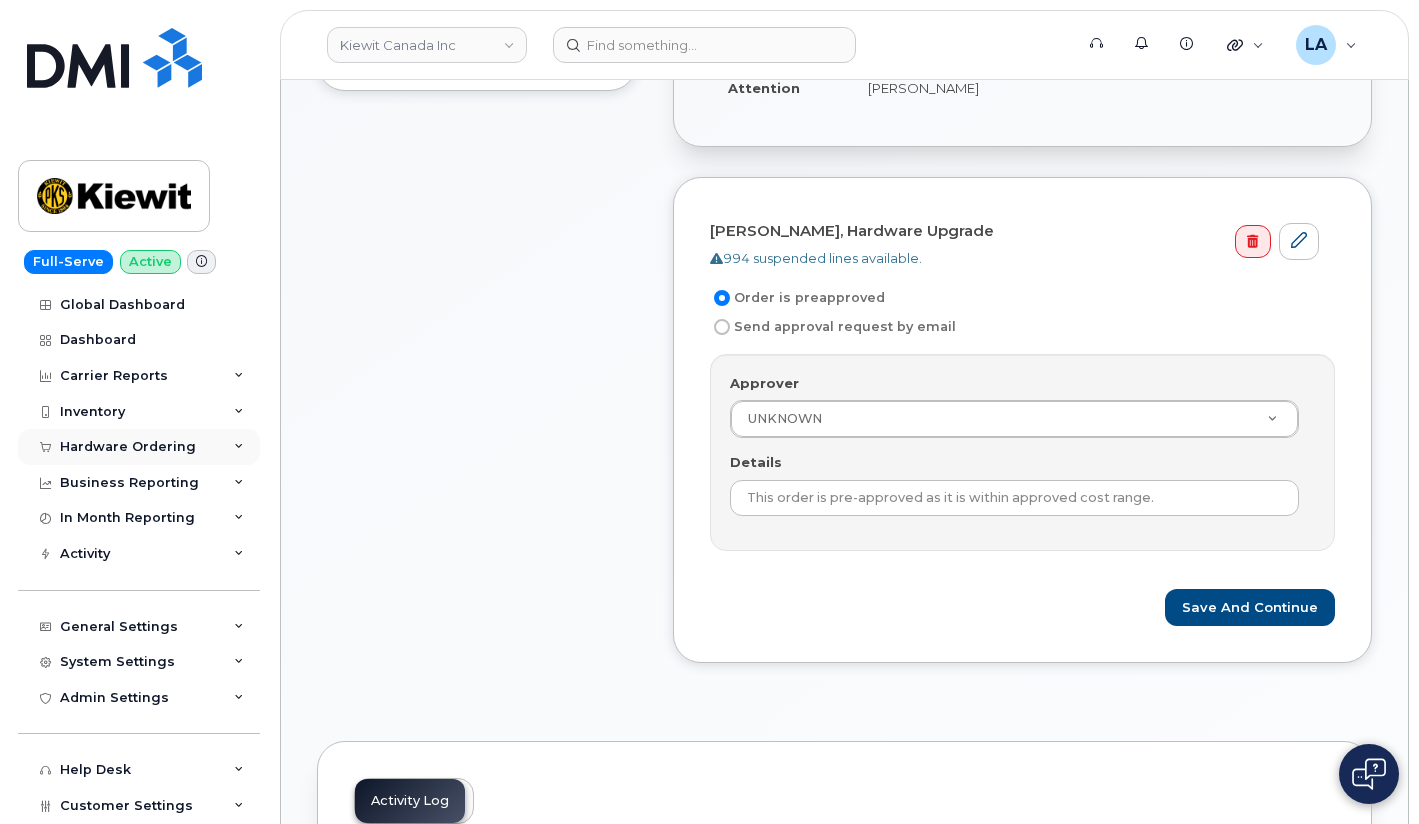 click at bounding box center [239, 447] 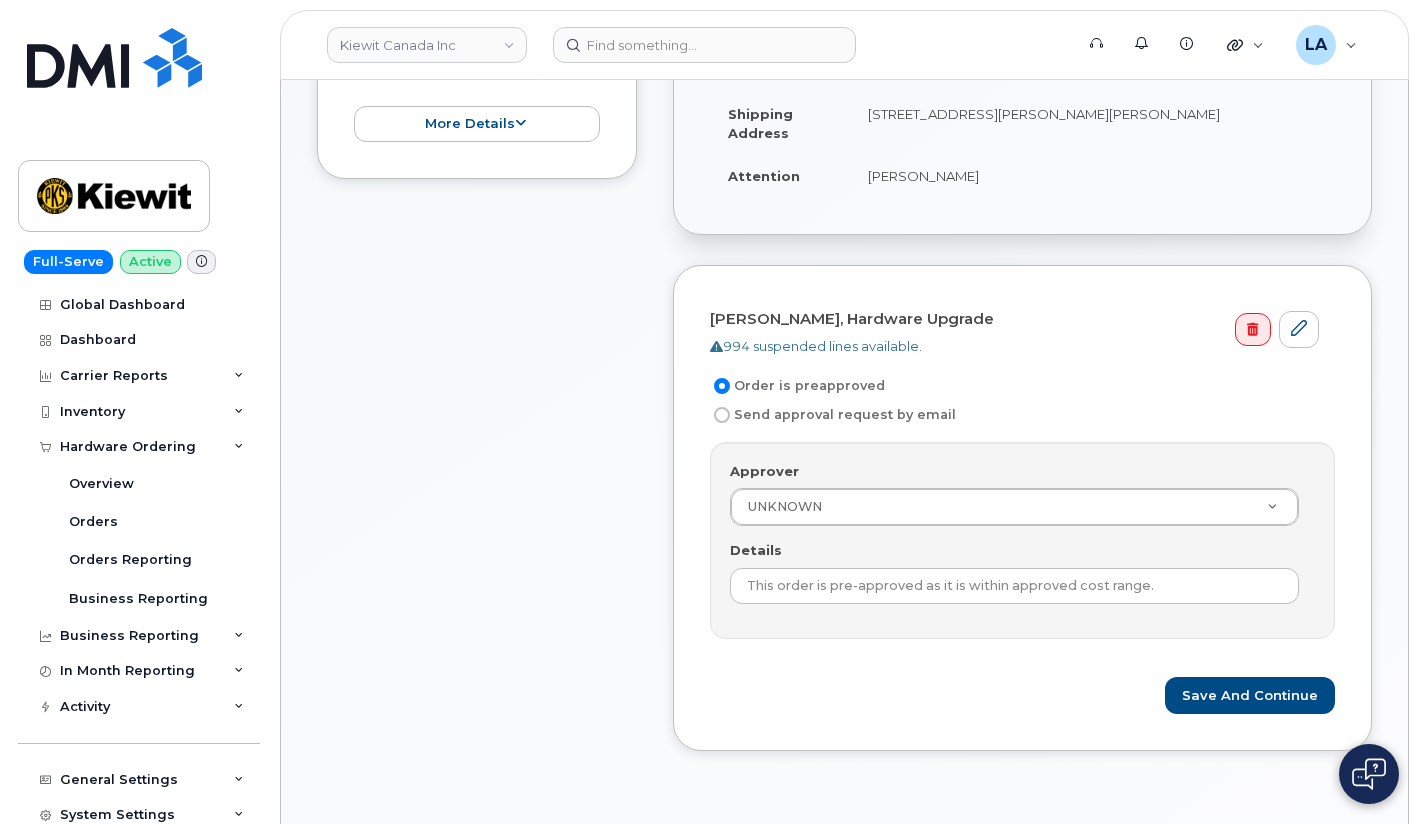 scroll, scrollTop: 479, scrollLeft: 0, axis: vertical 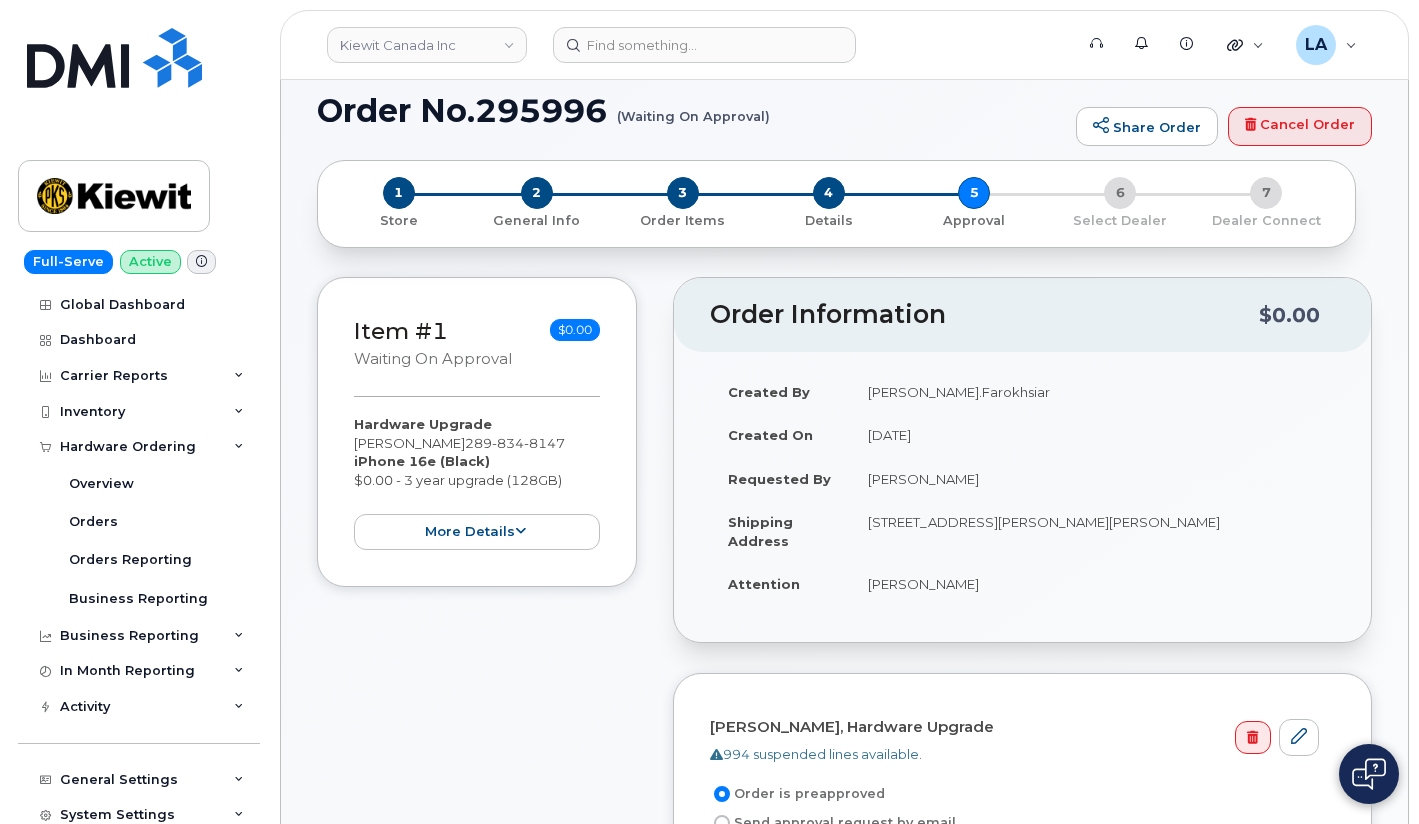 click on "Ali Farokhsiar" at bounding box center [1092, 584] 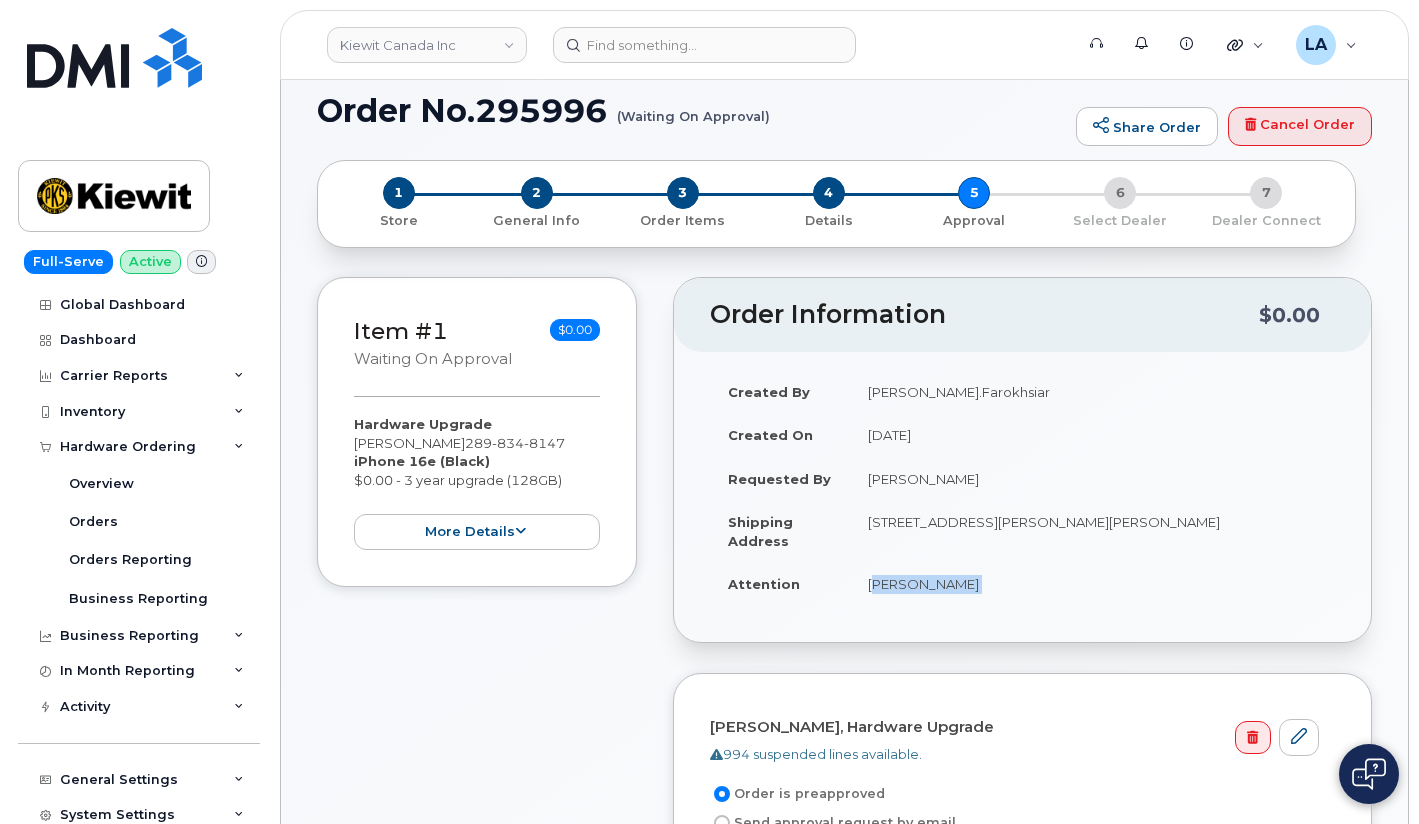 click on "Ali Farokhsiar" at bounding box center [1092, 584] 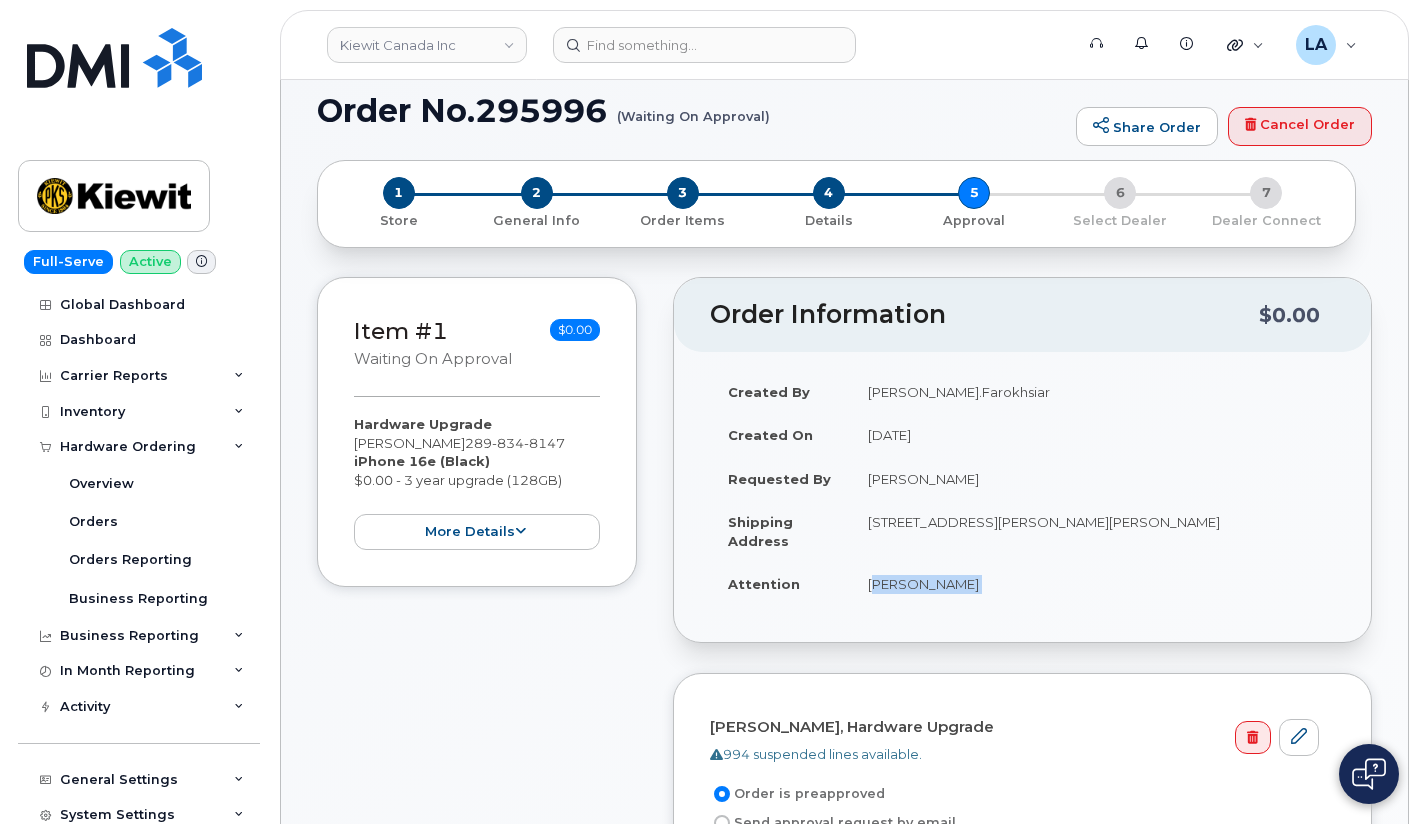 click on "Order No.295996
(Waiting On Approval)
Share Order
Cancel Order
×
Share This Order
If you want to allow others to create or edit orders, share this link with them:
https://myserve.ca/orders/b286b9b5-4158-4ae0-bcaa-7438d7baaab5/edit
1
Store
2
General Info
3
Order Items
4
Details
5
Approval
6
Select Dealer
7
Dealer Connect
Item #1
Waiting On Approval
$0.00
Hardware Upgrade
Ali Farokhsiar  289 834 8147
iPhone 16e
(Black)
$0.00 - 3 year upgrade (128GB)
more details
Request
Hardware Upgrade
Reason:
eligible_for_upgrade
Employee
Ali Farokhsiar
( 289 834 8147 )
Email
ALI.FAROKHSIAR@KIEWIT.COM
Last Upgraded
about 3 years ago
Carrier Base
Bell
Requested Device
iPhone 16e
Term Details" at bounding box center [844, 1347] 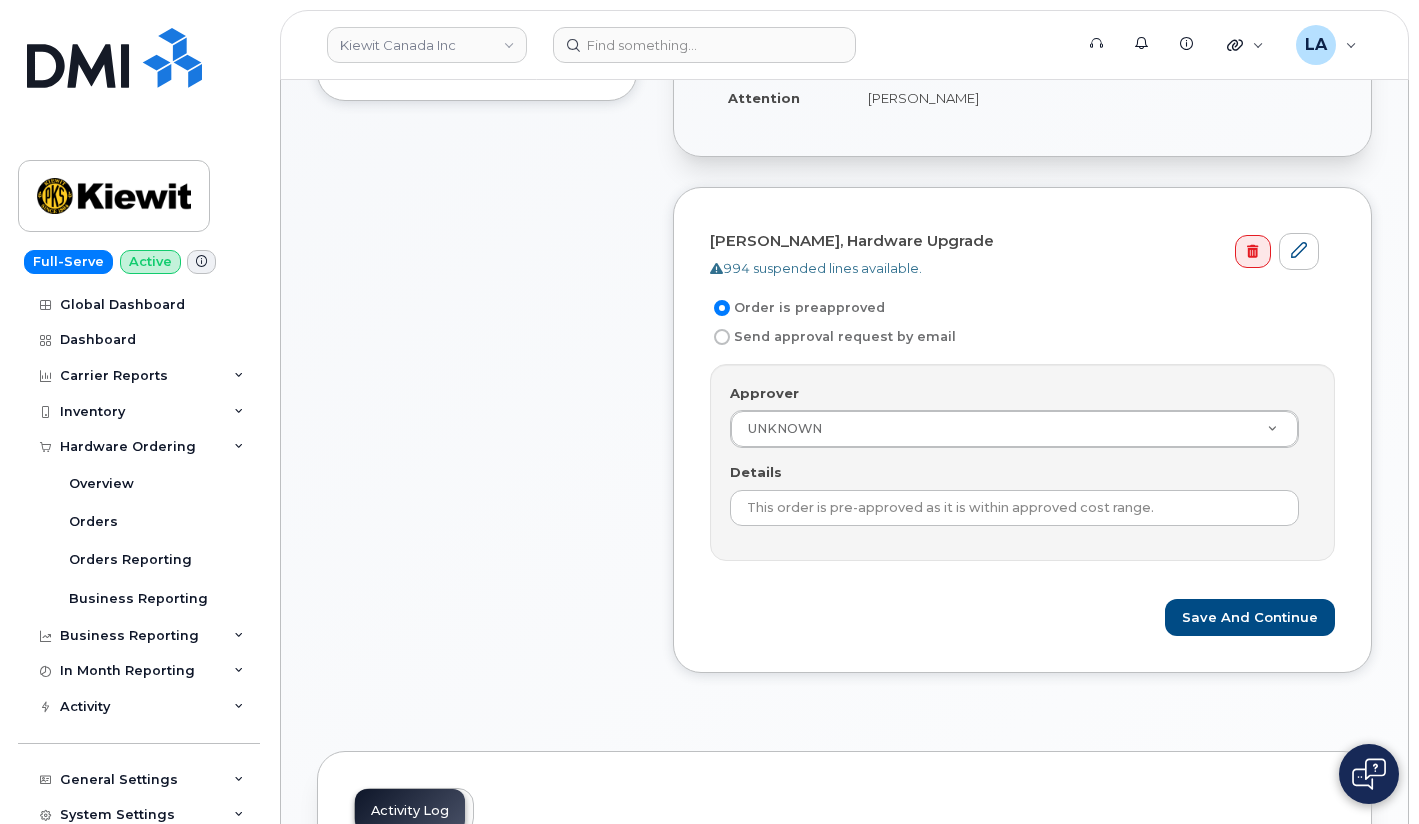 scroll, scrollTop: 529, scrollLeft: 0, axis: vertical 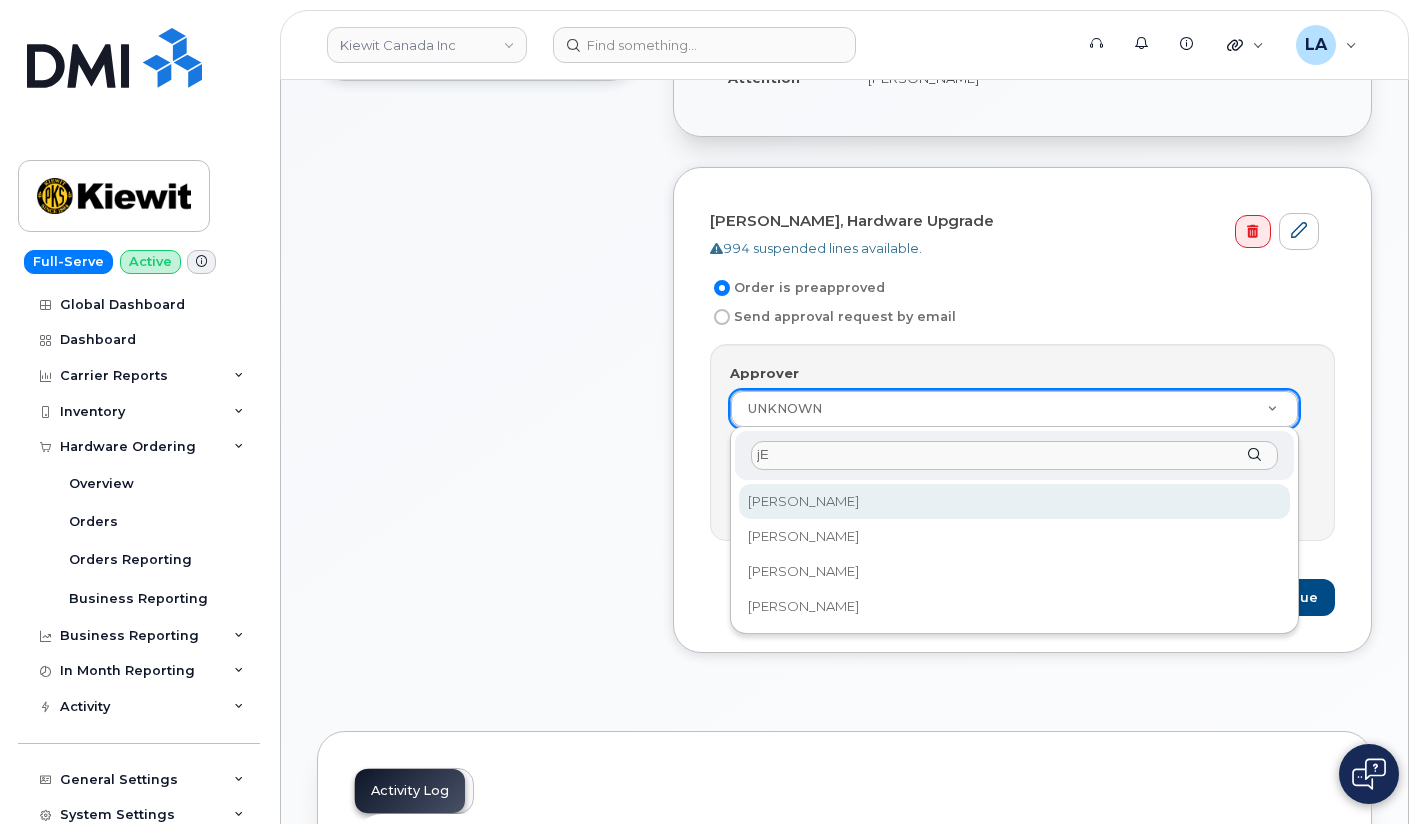 type on "j" 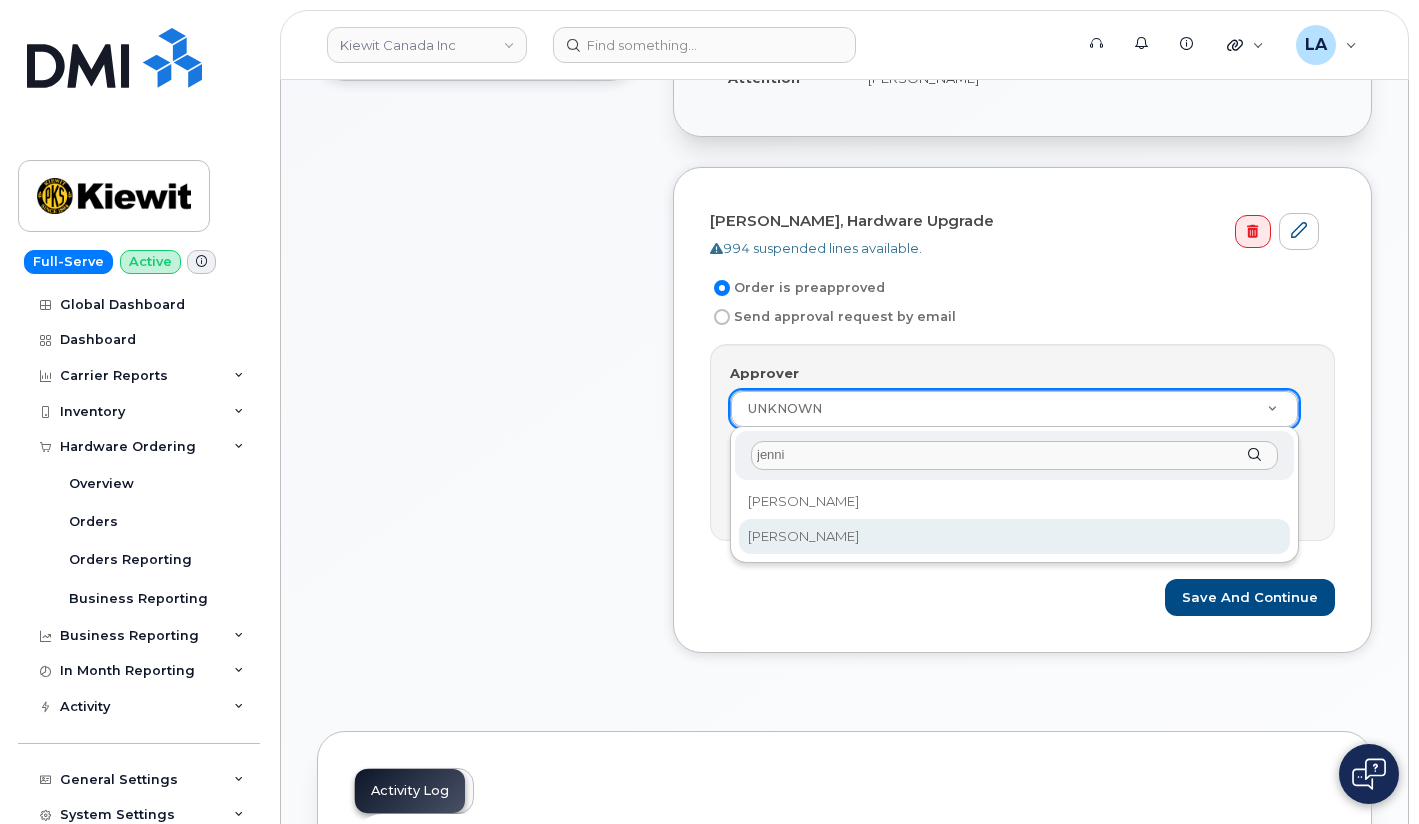 type on "jenni" 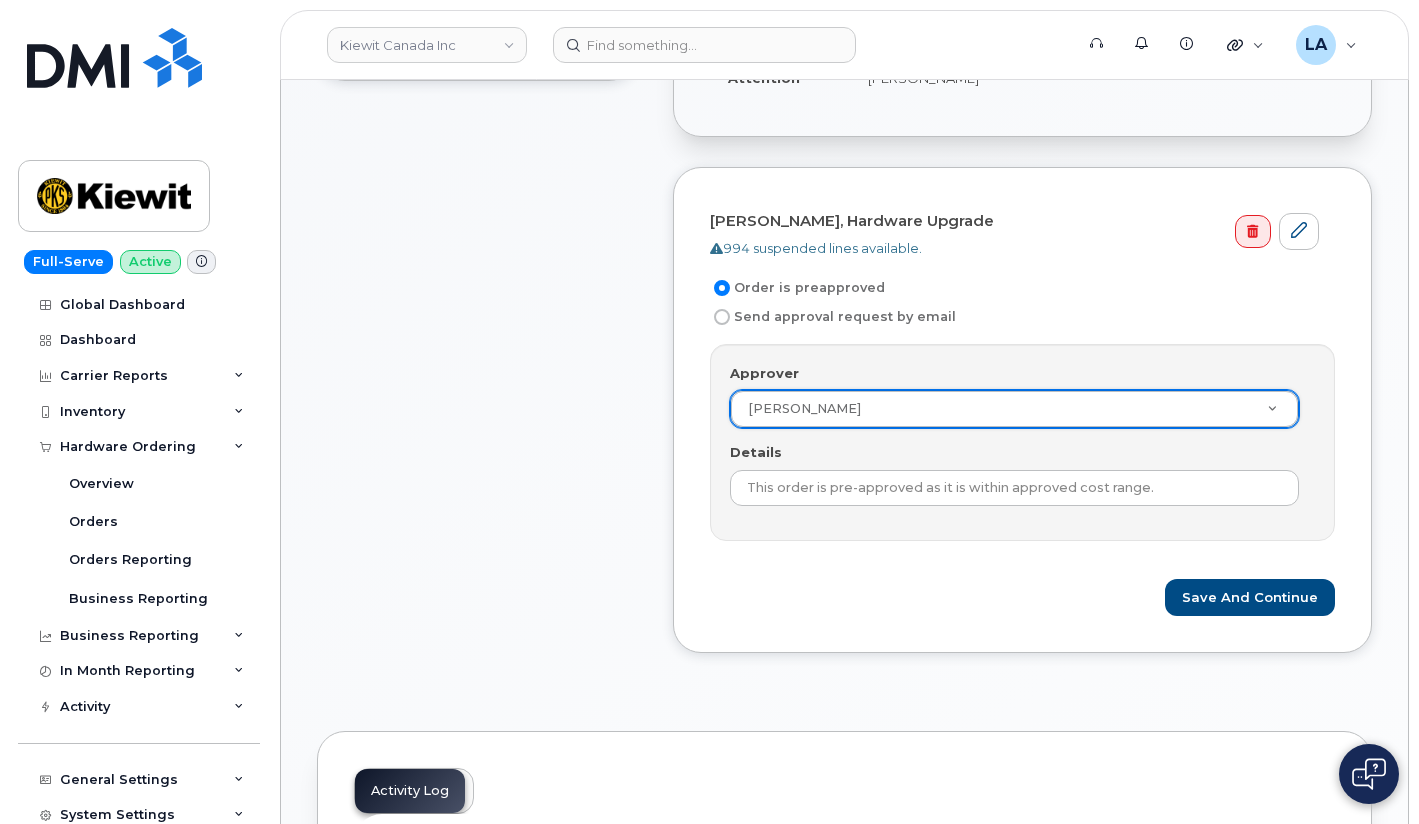 click on "Order is preapproved" at bounding box center (1014, 288) 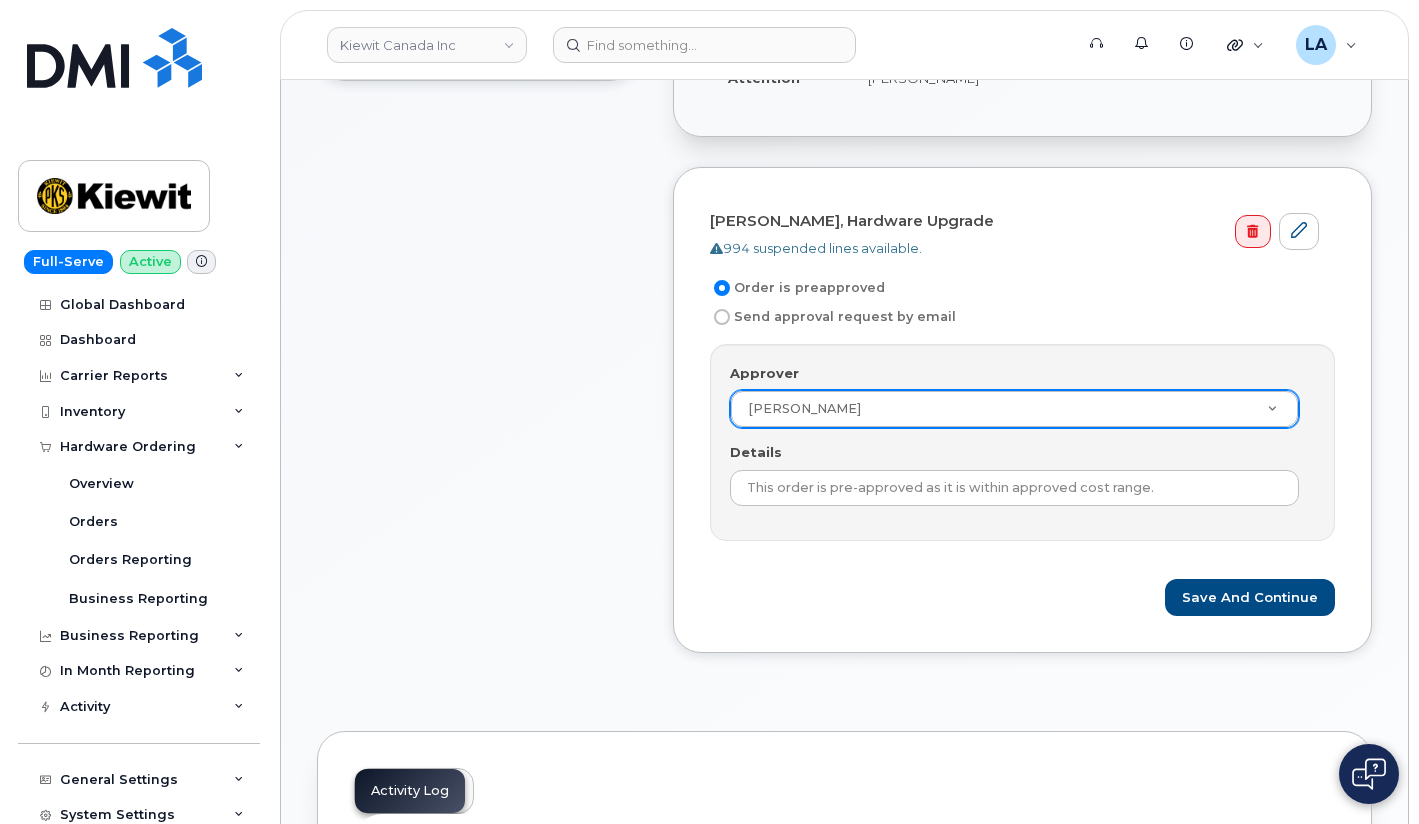 drag, startPoint x: 1415, startPoint y: 391, endPoint x: 1416, endPoint y: 330, distance: 61.008198 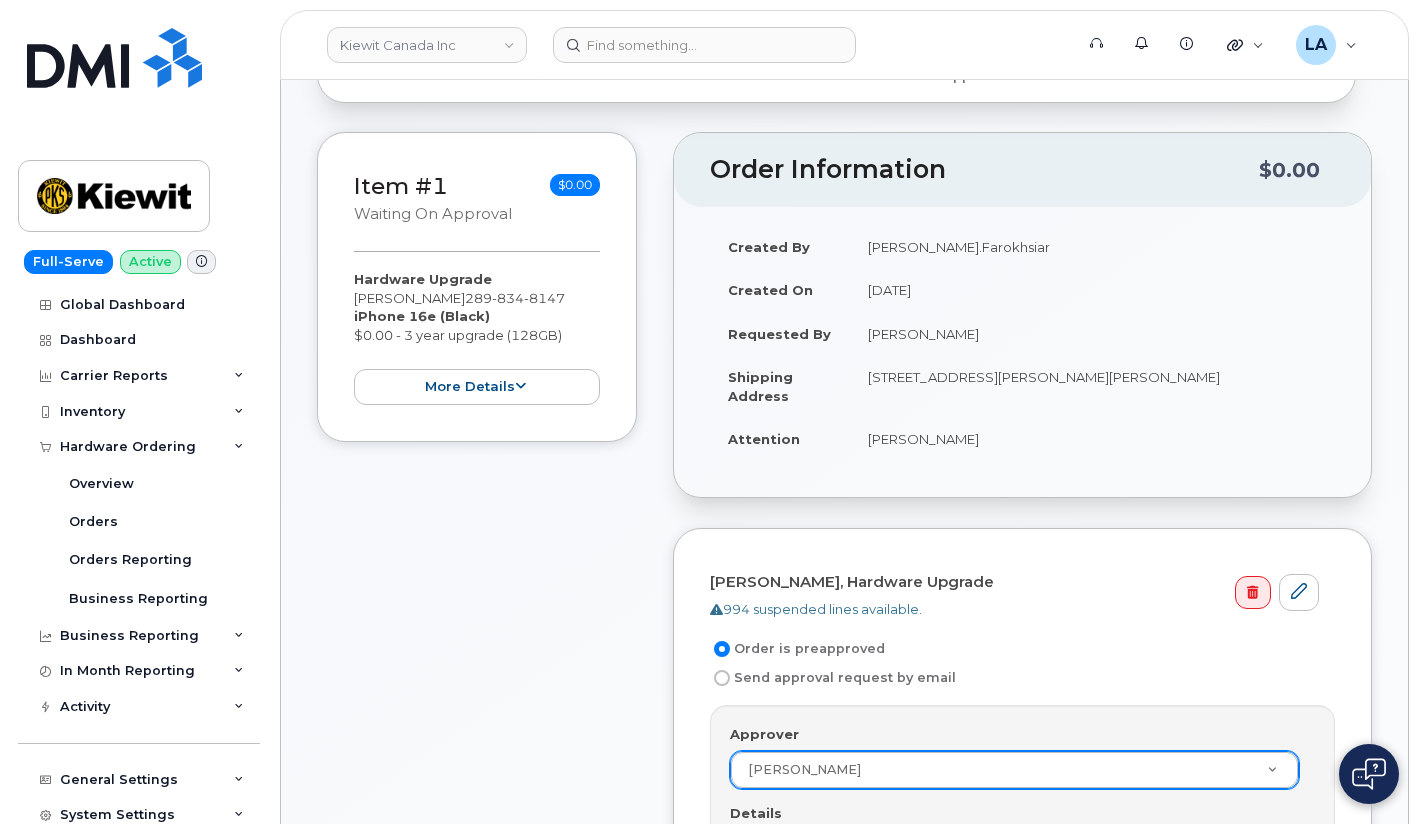 scroll, scrollTop: 282, scrollLeft: 0, axis: vertical 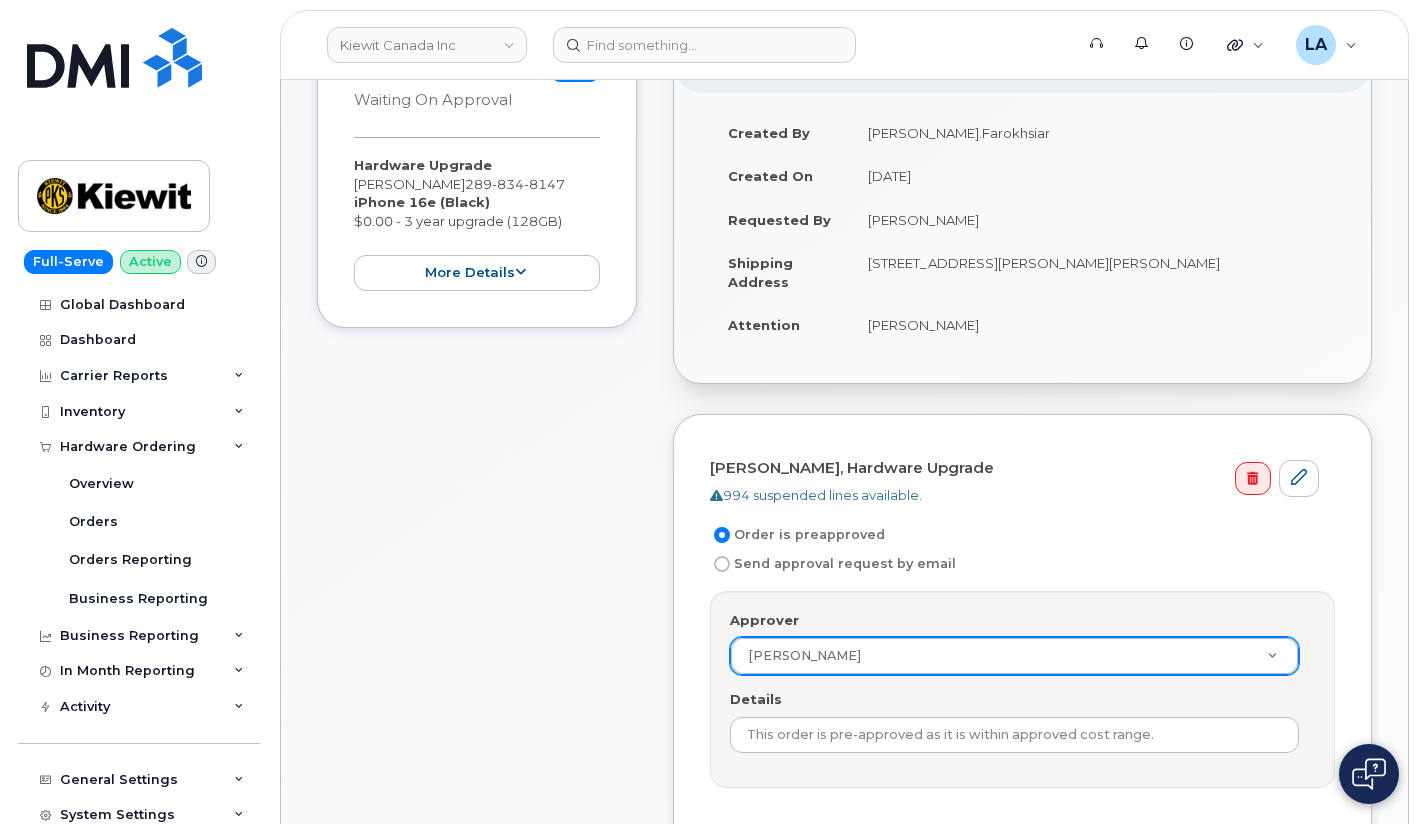 click on "Order No.295996
(Waiting On Approval)
Share Order
Cancel Order
×
Share This Order
If you want to allow others to create or edit orders, share this link with them:
https://myserve.ca/orders/b286b9b5-4158-4ae0-bcaa-7438d7baaab5/edit
1
Store
2
General Info
3
Order Items
4
Details
5
Approval
6
Select Dealer
7
Dealer Connect
Item #1
Waiting On Approval
$0.00
Hardware Upgrade
Ali Farokhsiar  289 834 8147
iPhone 16e
(Black)
$0.00 - 3 year upgrade (128GB)
more details
Request
Hardware Upgrade
Reason:
eligible_for_upgrade
Employee
Ali Farokhsiar
( 289 834 8147 )
Email
ALI.FAROKHSIAR@KIEWIT.COM
Last Upgraded
about 3 years ago
Carrier Base
Bell
Requested Device
iPhone 16e
Term Details" at bounding box center [844, 1088] 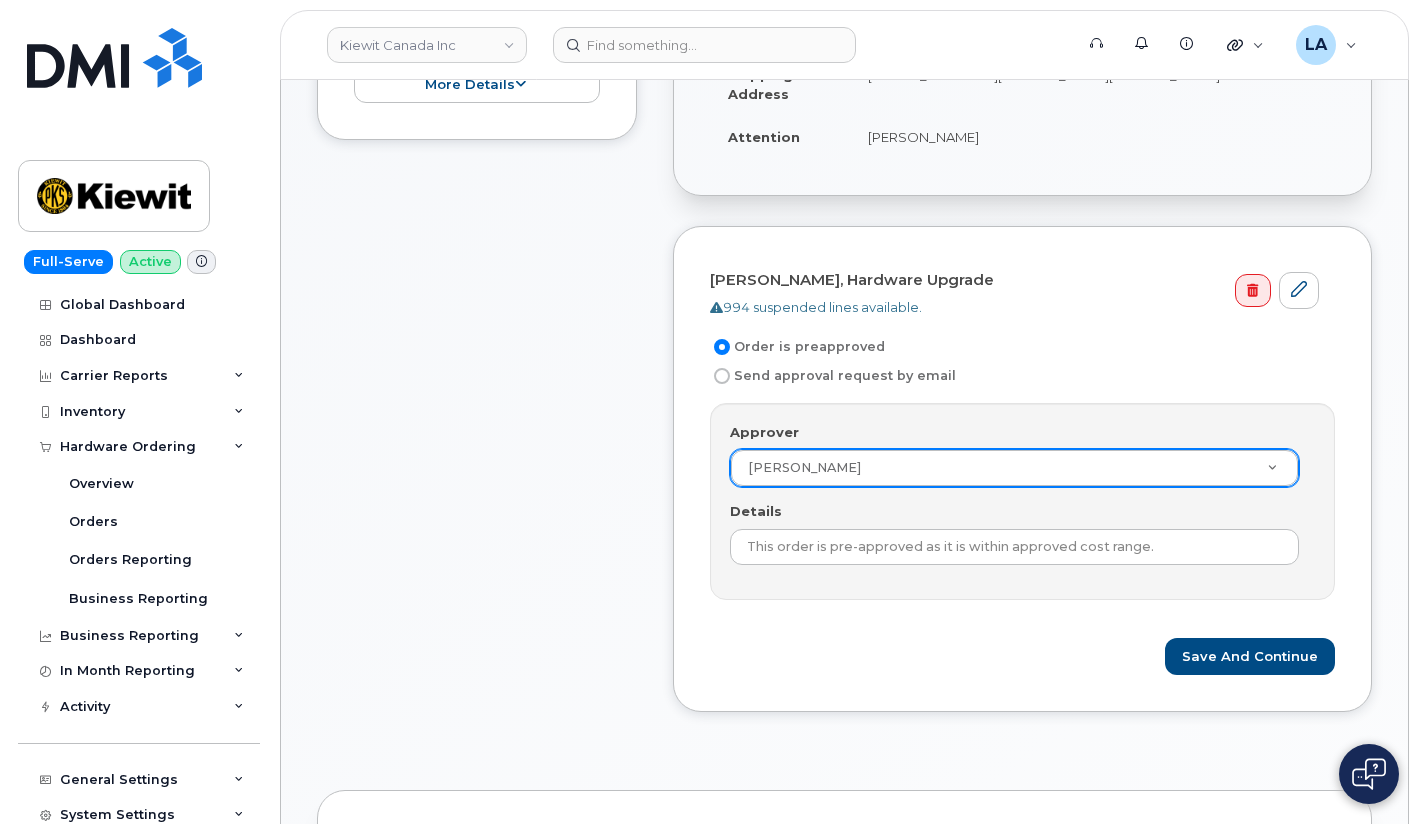 scroll, scrollTop: 516, scrollLeft: 0, axis: vertical 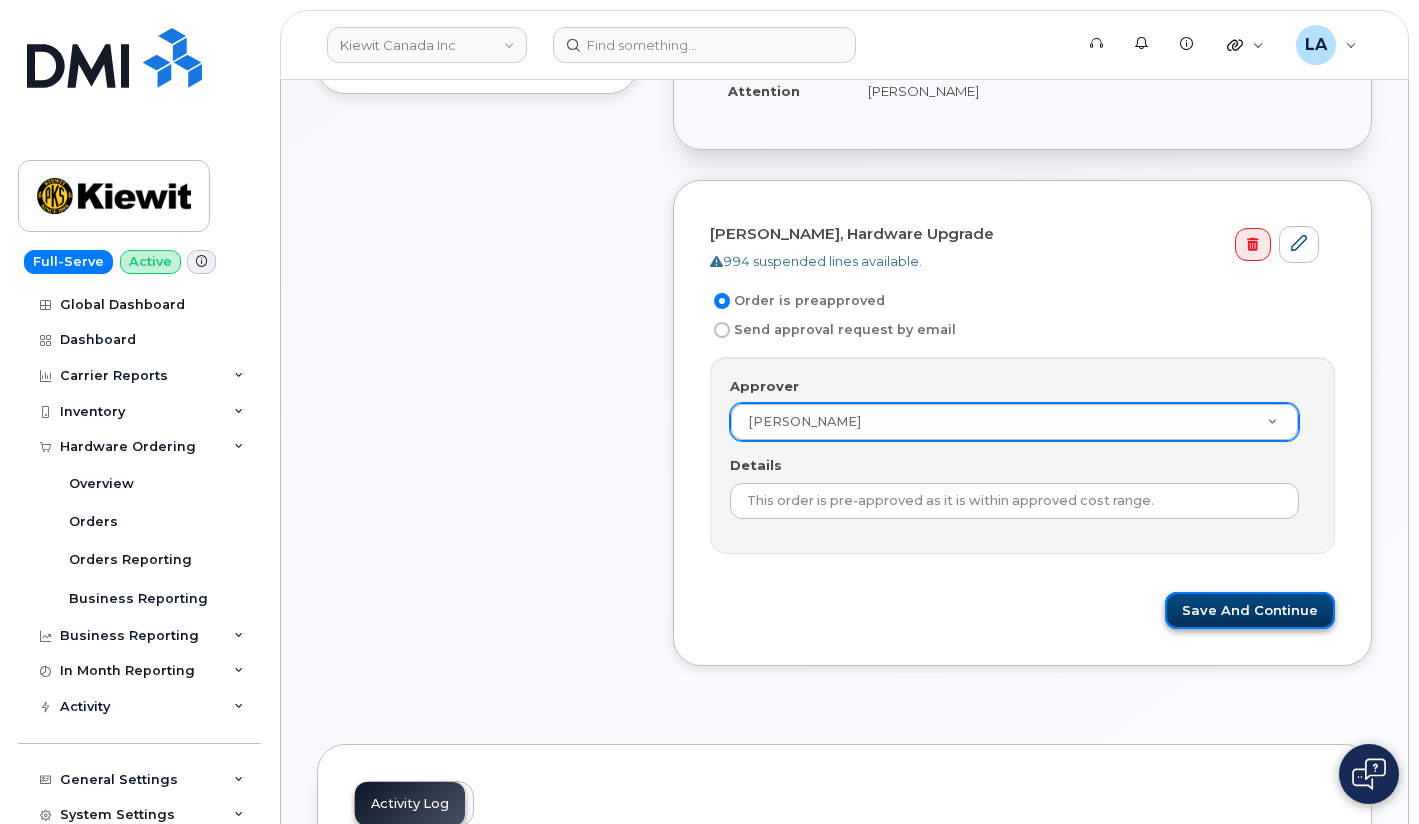 click on "Save and Continue" at bounding box center (1250, 610) 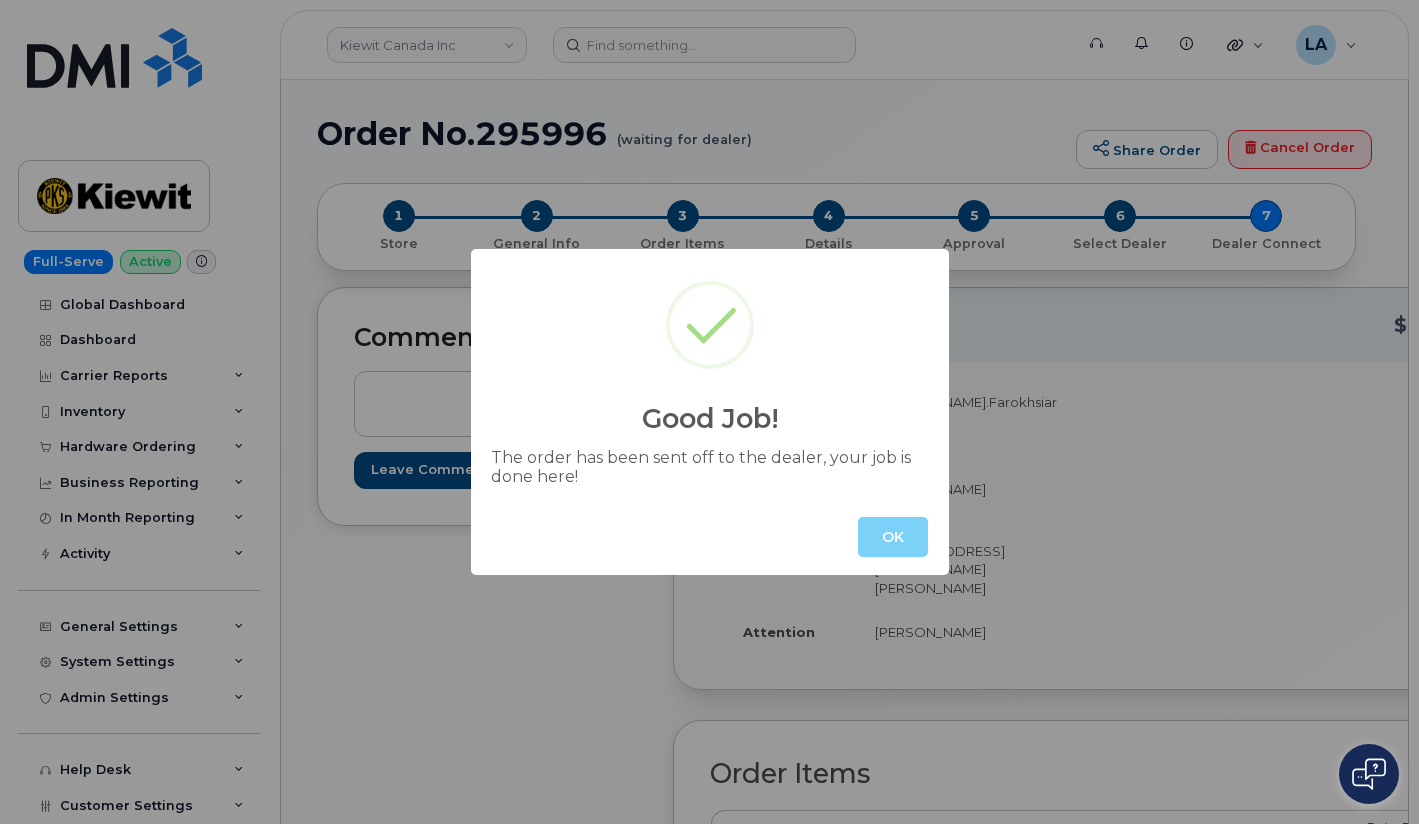 scroll, scrollTop: 0, scrollLeft: 0, axis: both 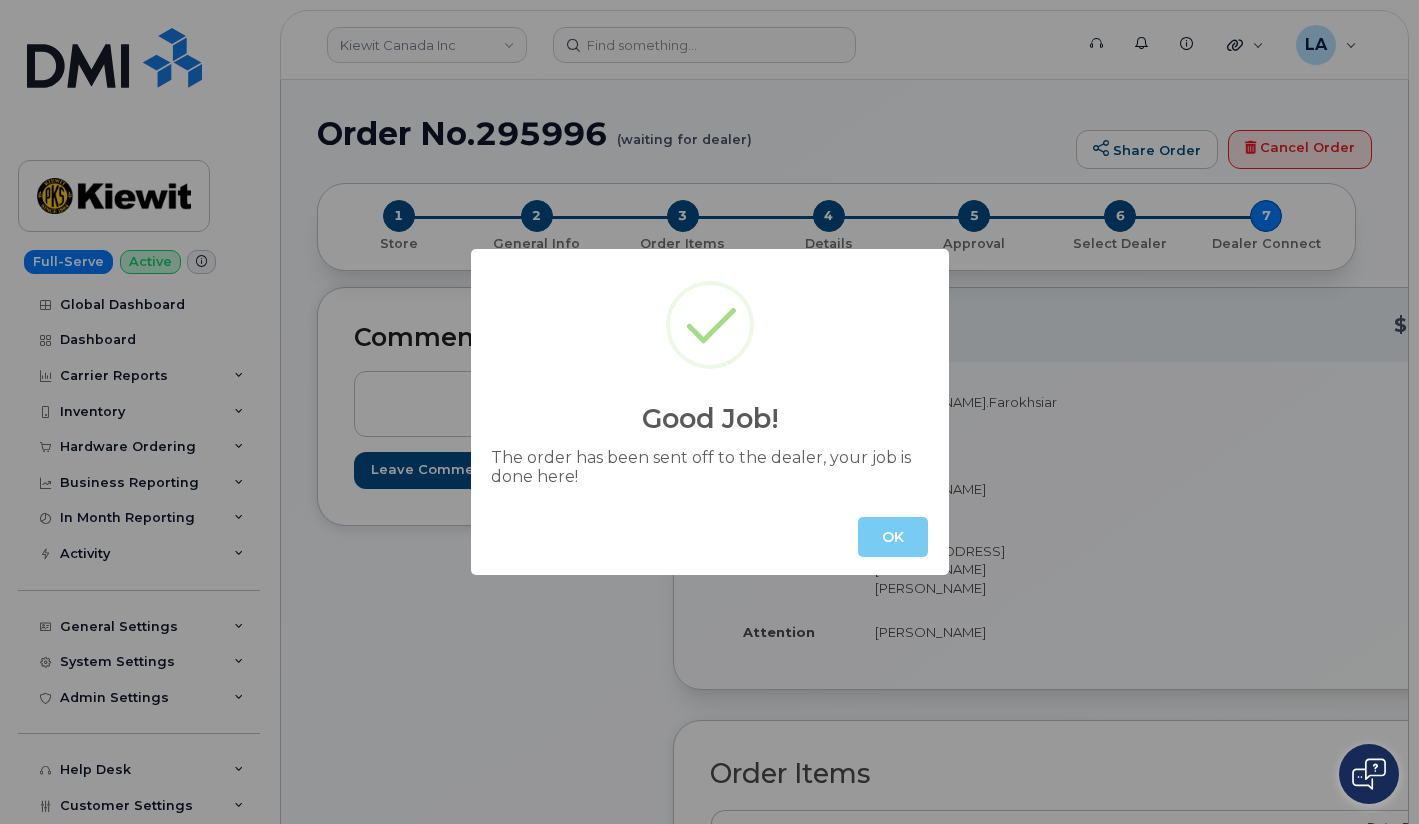 click on "OK" at bounding box center (893, 537) 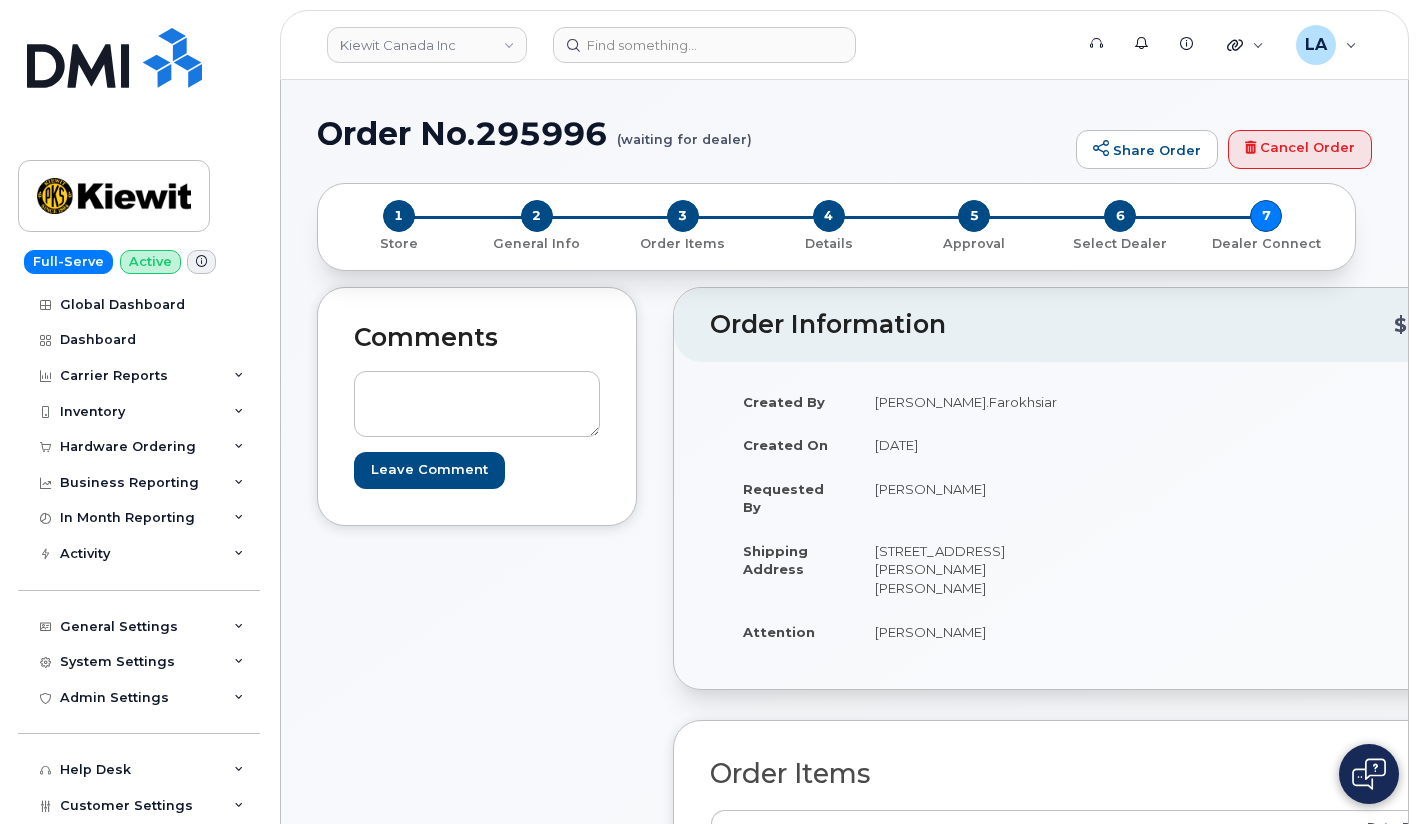 scroll, scrollTop: 721, scrollLeft: 0, axis: vertical 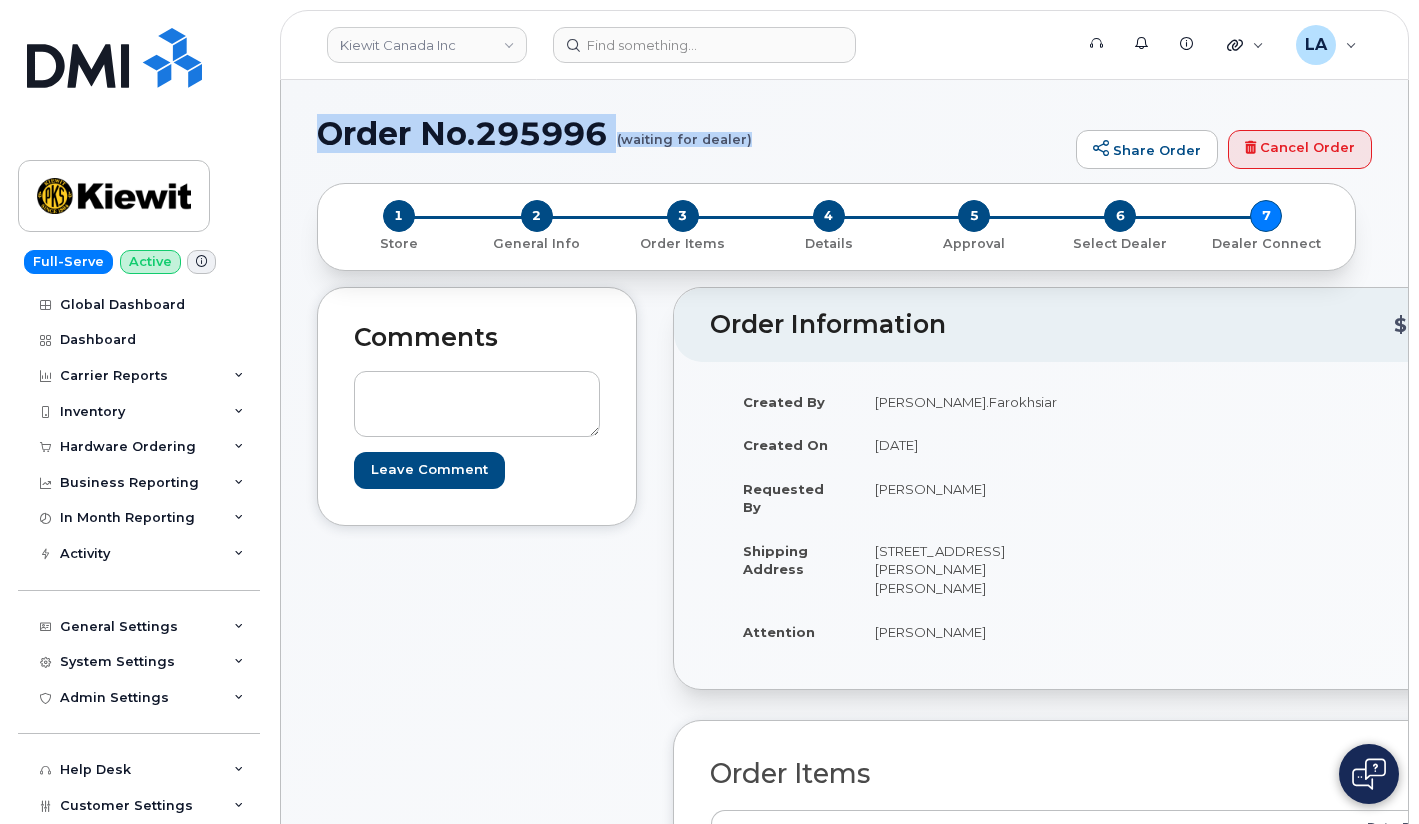 drag, startPoint x: 318, startPoint y: 137, endPoint x: 753, endPoint y: 157, distance: 435.45953 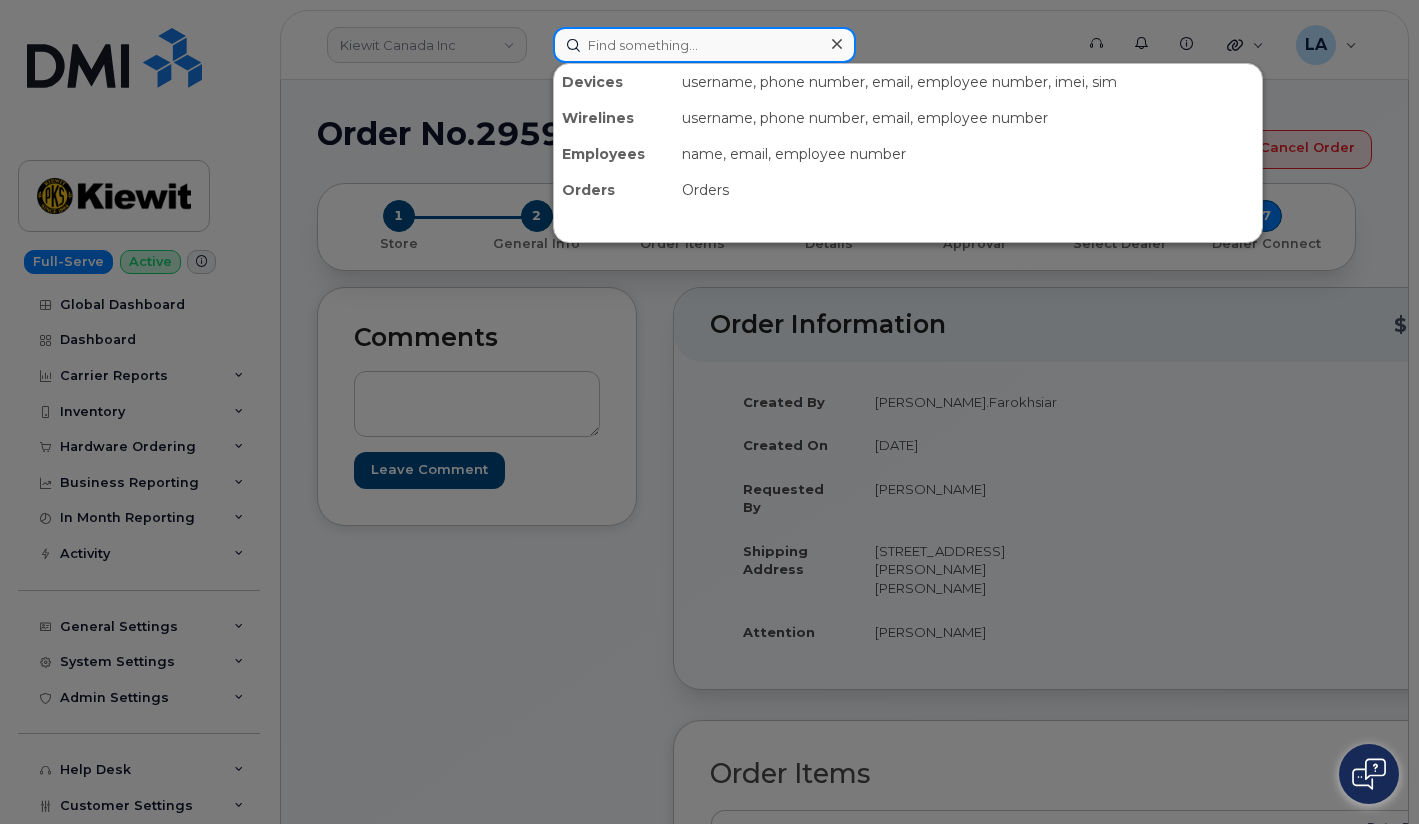 click at bounding box center [704, 45] 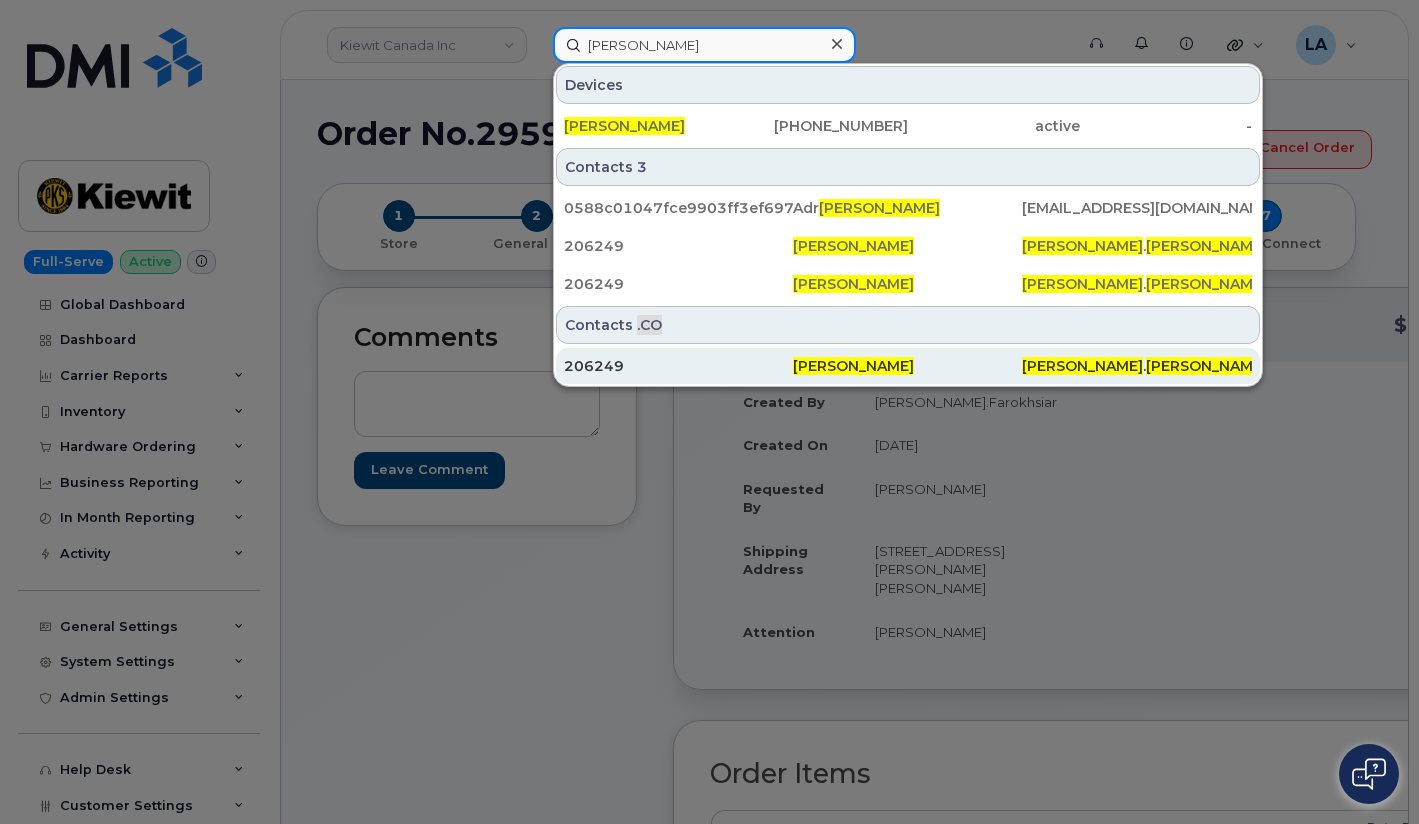 type on "Ian Danielson" 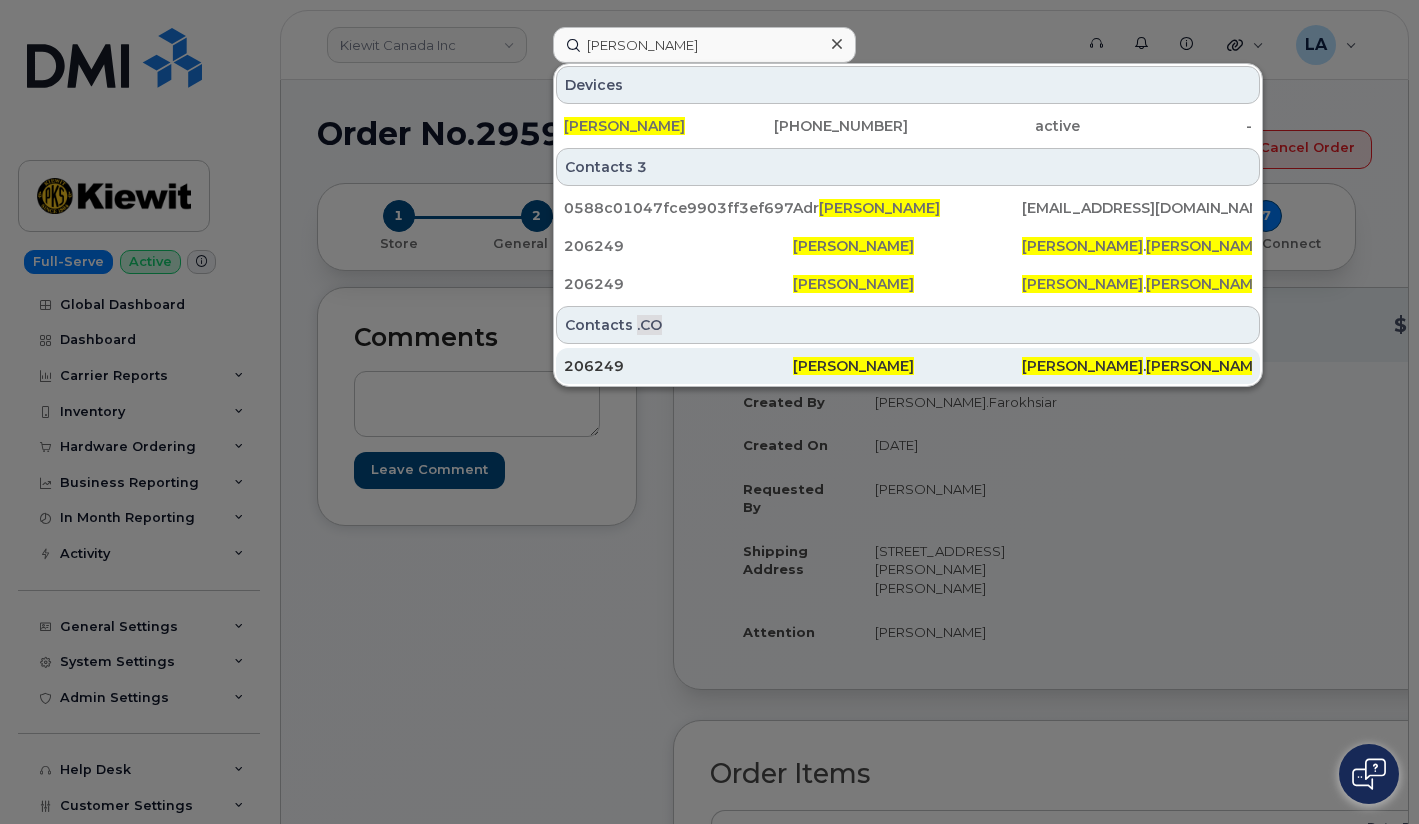 click on "206249" at bounding box center (678, 366) 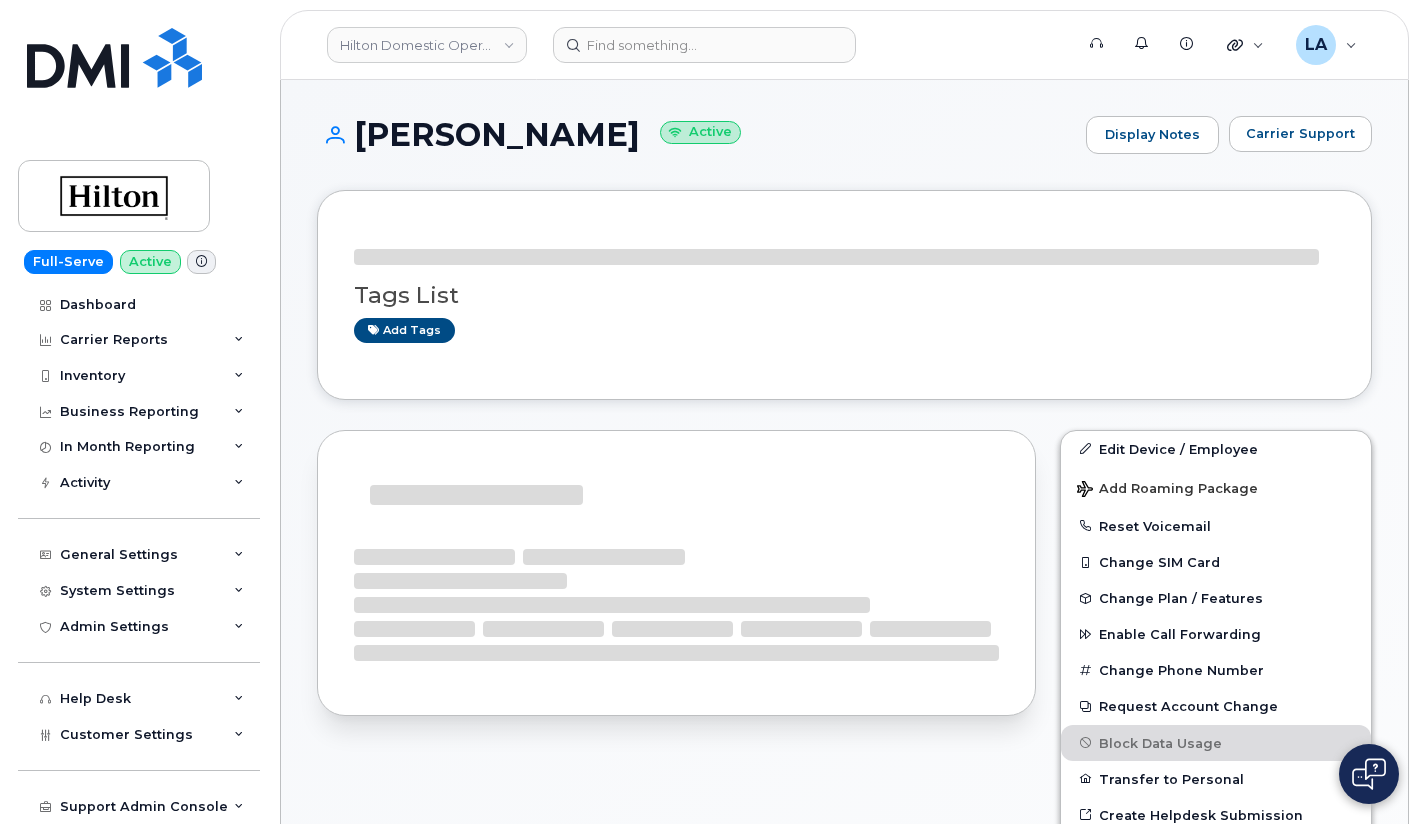 scroll, scrollTop: 0, scrollLeft: 0, axis: both 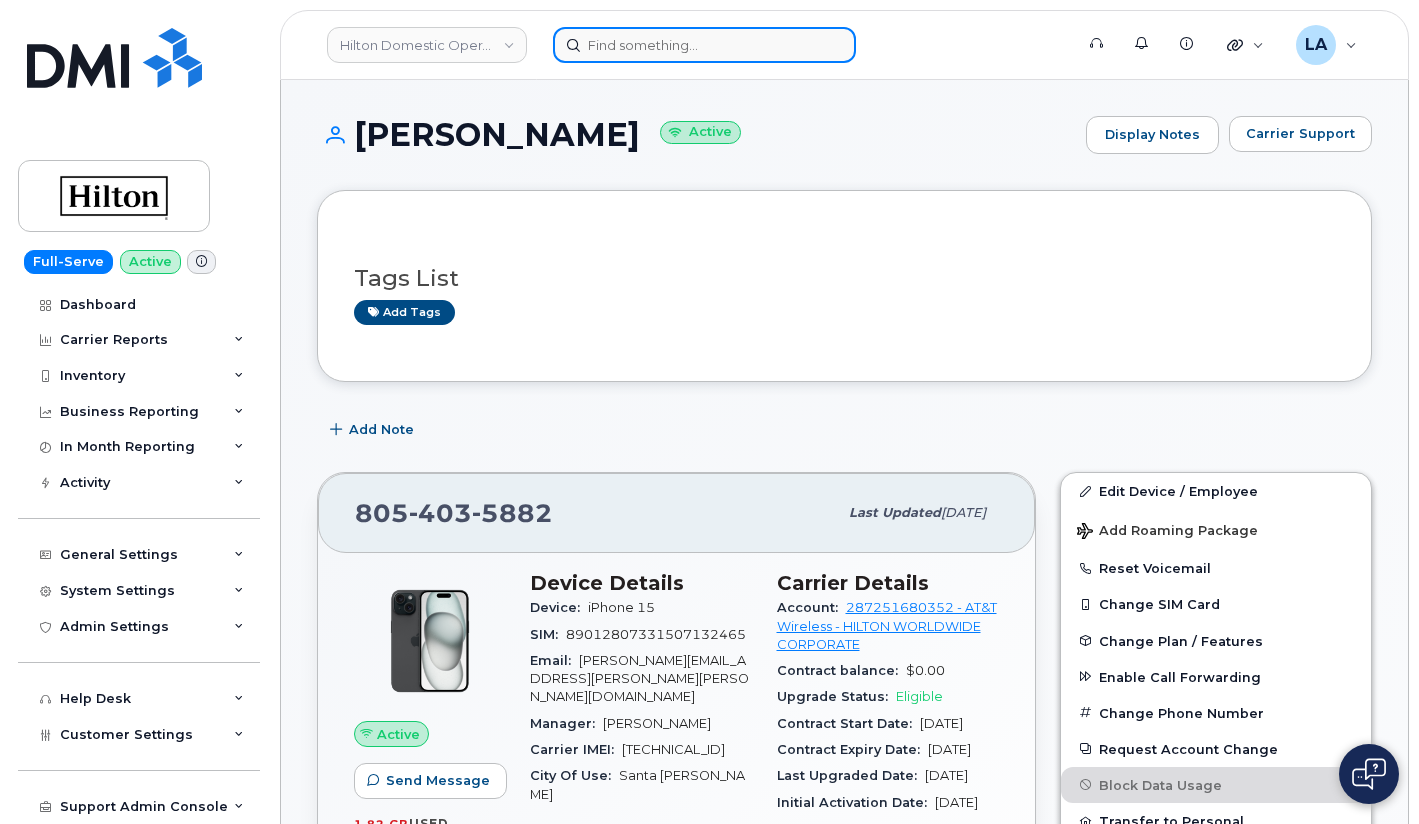click at bounding box center [704, 45] 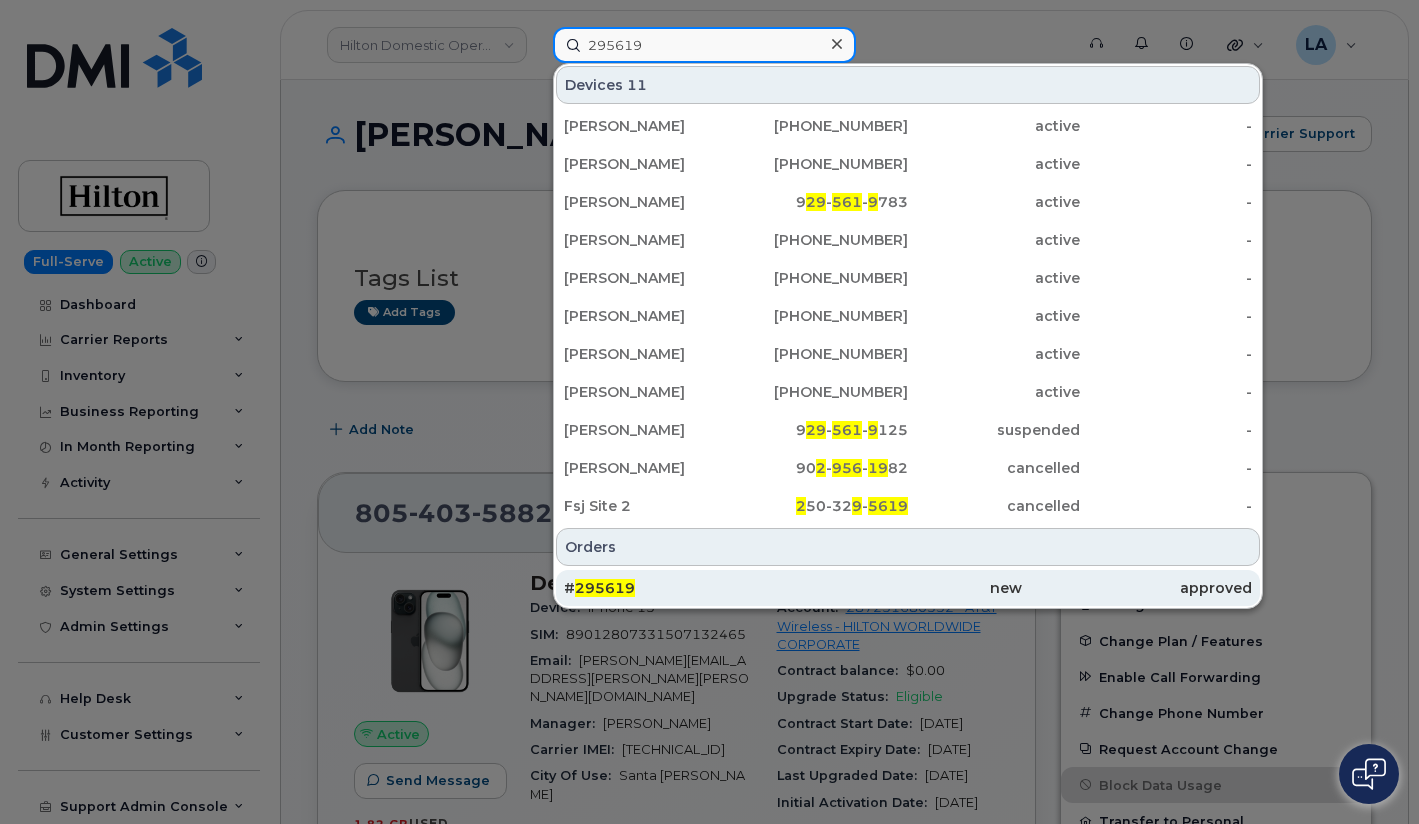 type on "295619" 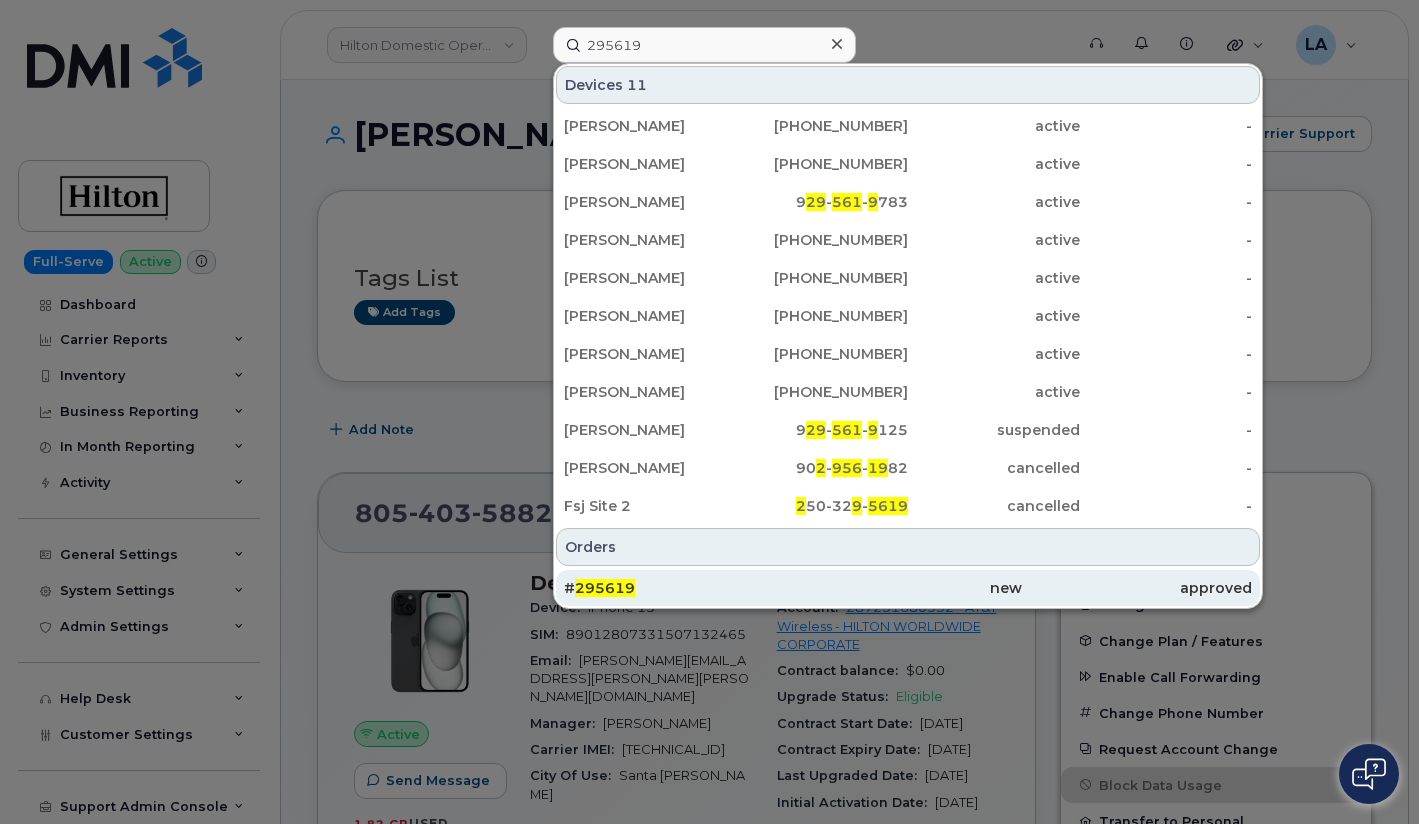 click on "# 295619" at bounding box center (678, 588) 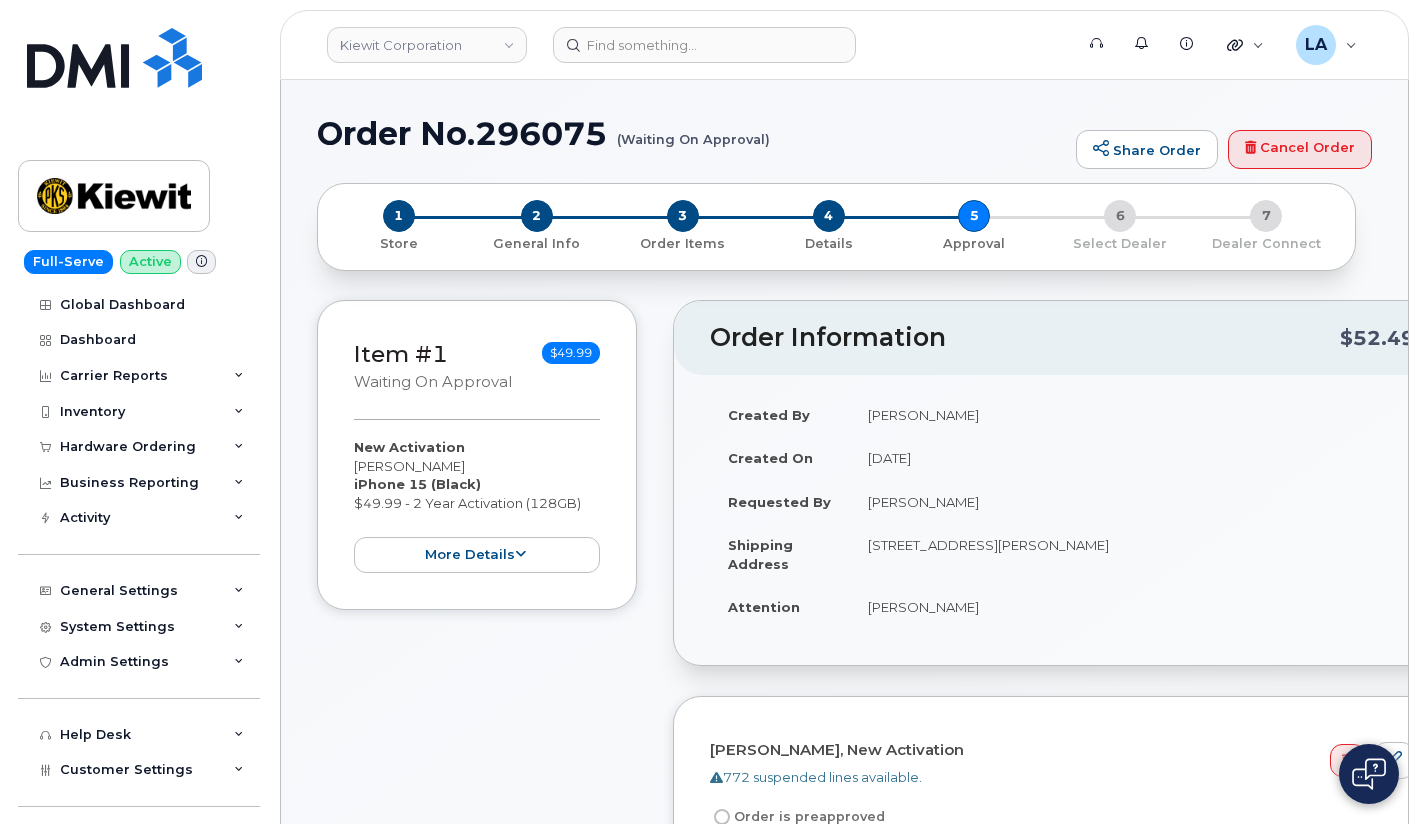 scroll, scrollTop: 0, scrollLeft: 0, axis: both 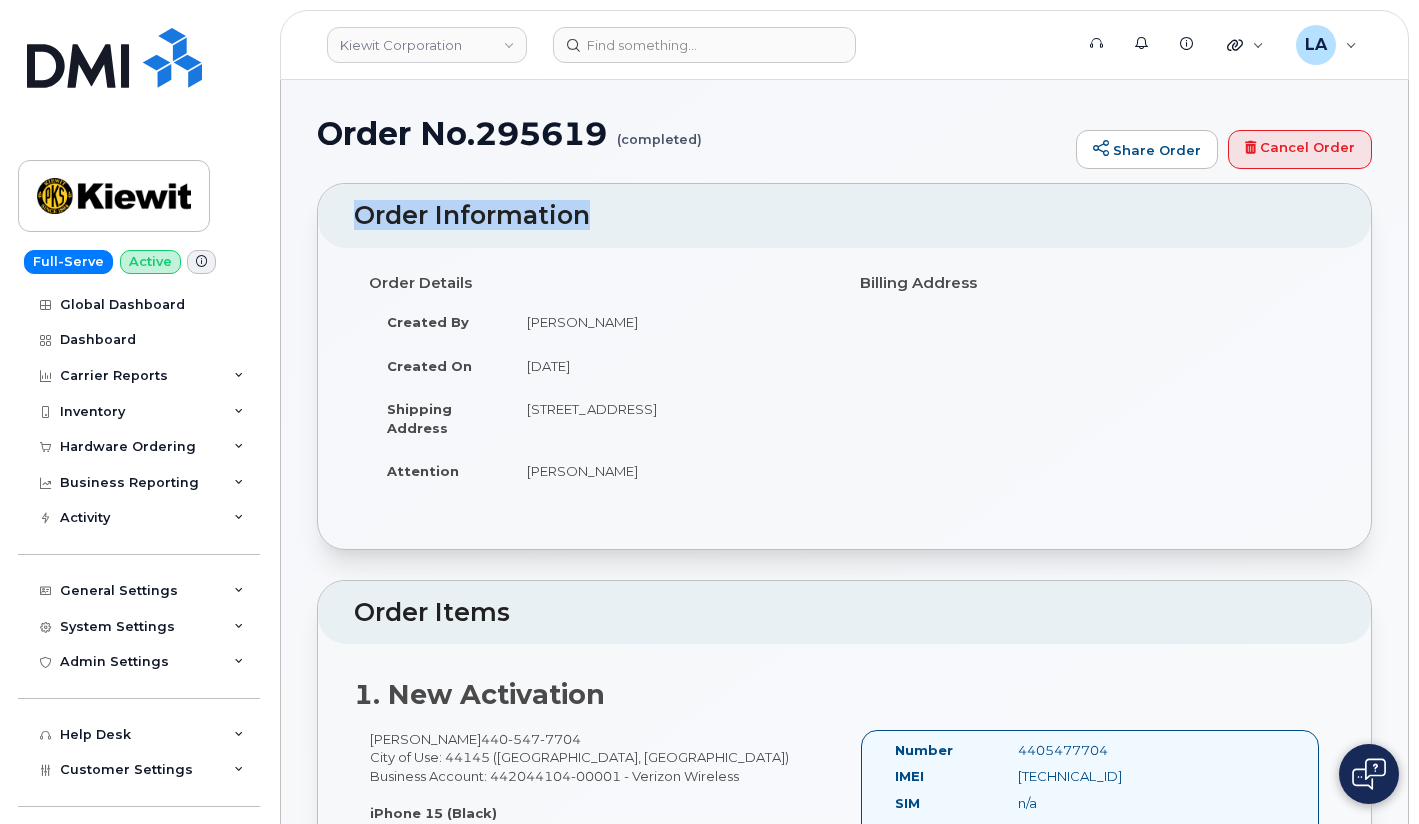 drag, startPoint x: 1418, startPoint y: 137, endPoint x: 1426, endPoint y: 192, distance: 55.578773 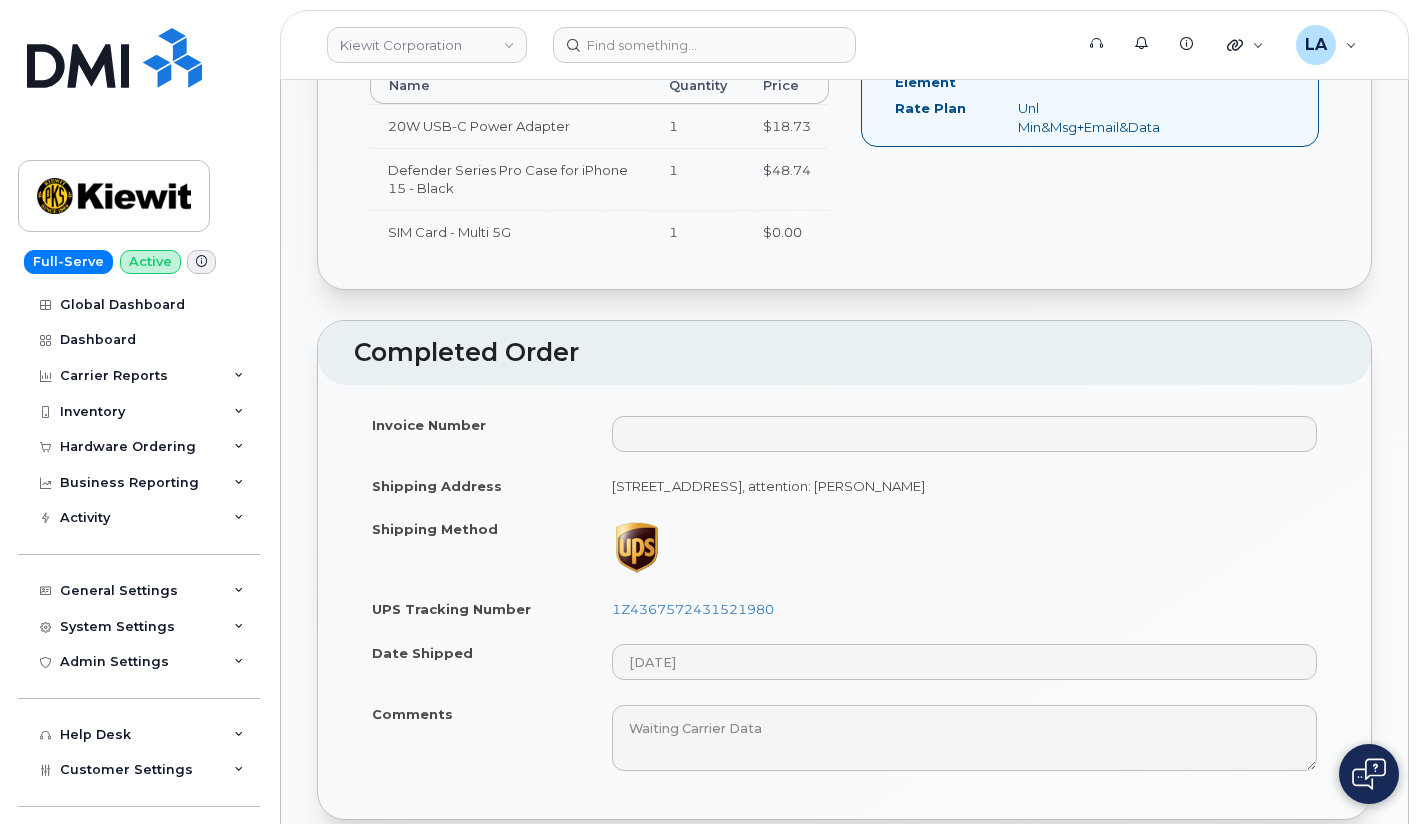 scroll, scrollTop: 926, scrollLeft: 0, axis: vertical 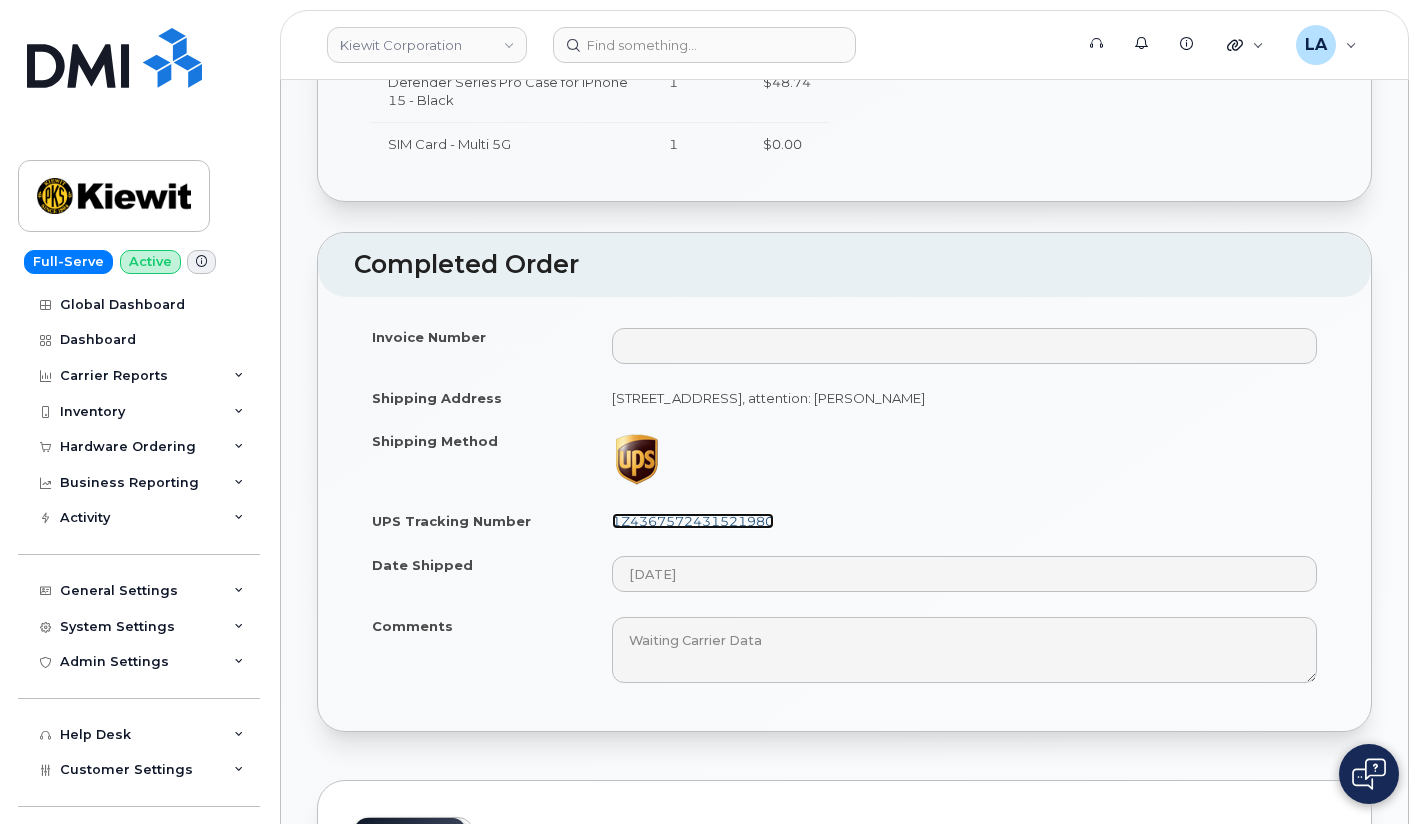click on "1Z4367572431521980" at bounding box center (693, 521) 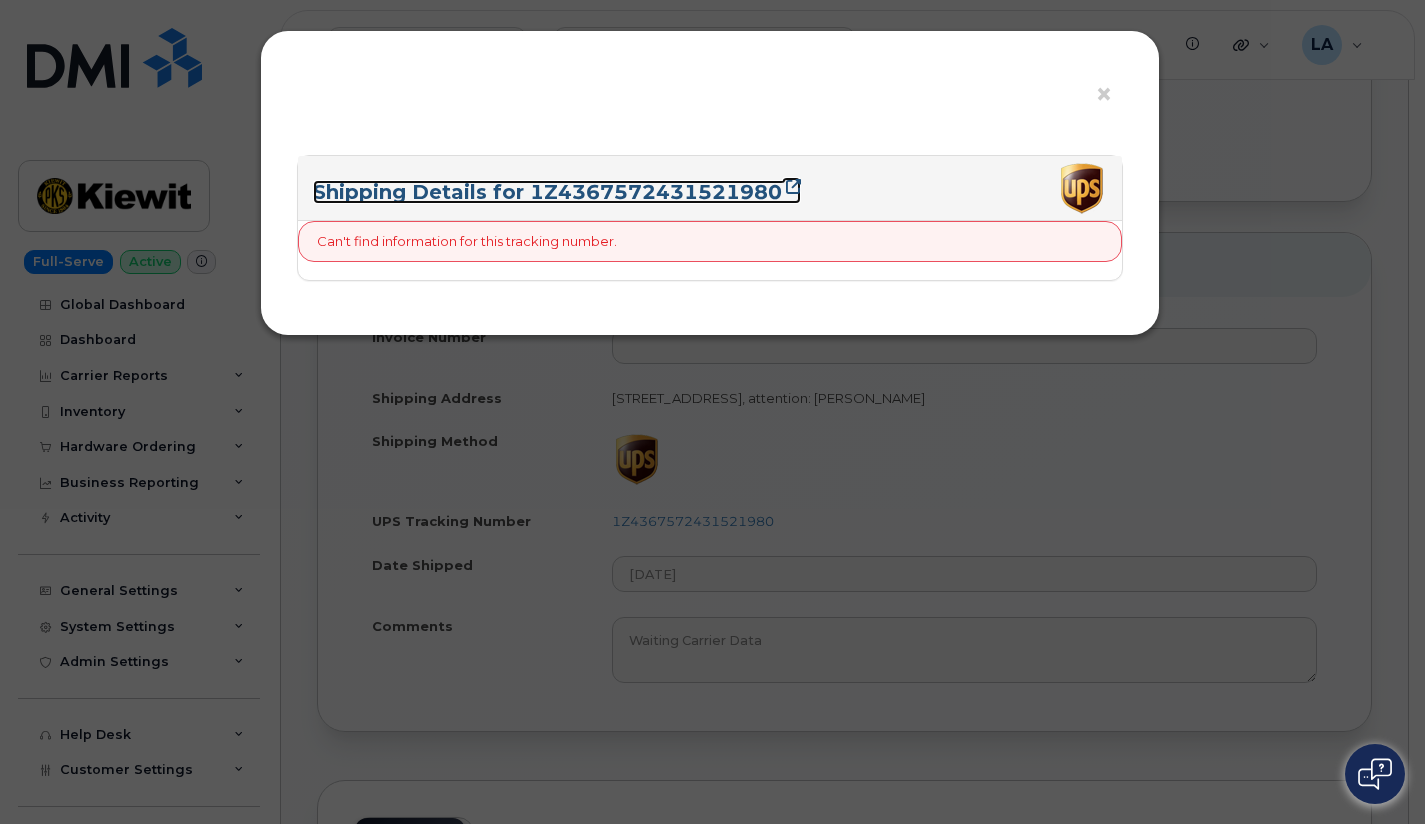 click on "Shipping Details for 1Z4367572431521980" at bounding box center [557, 192] 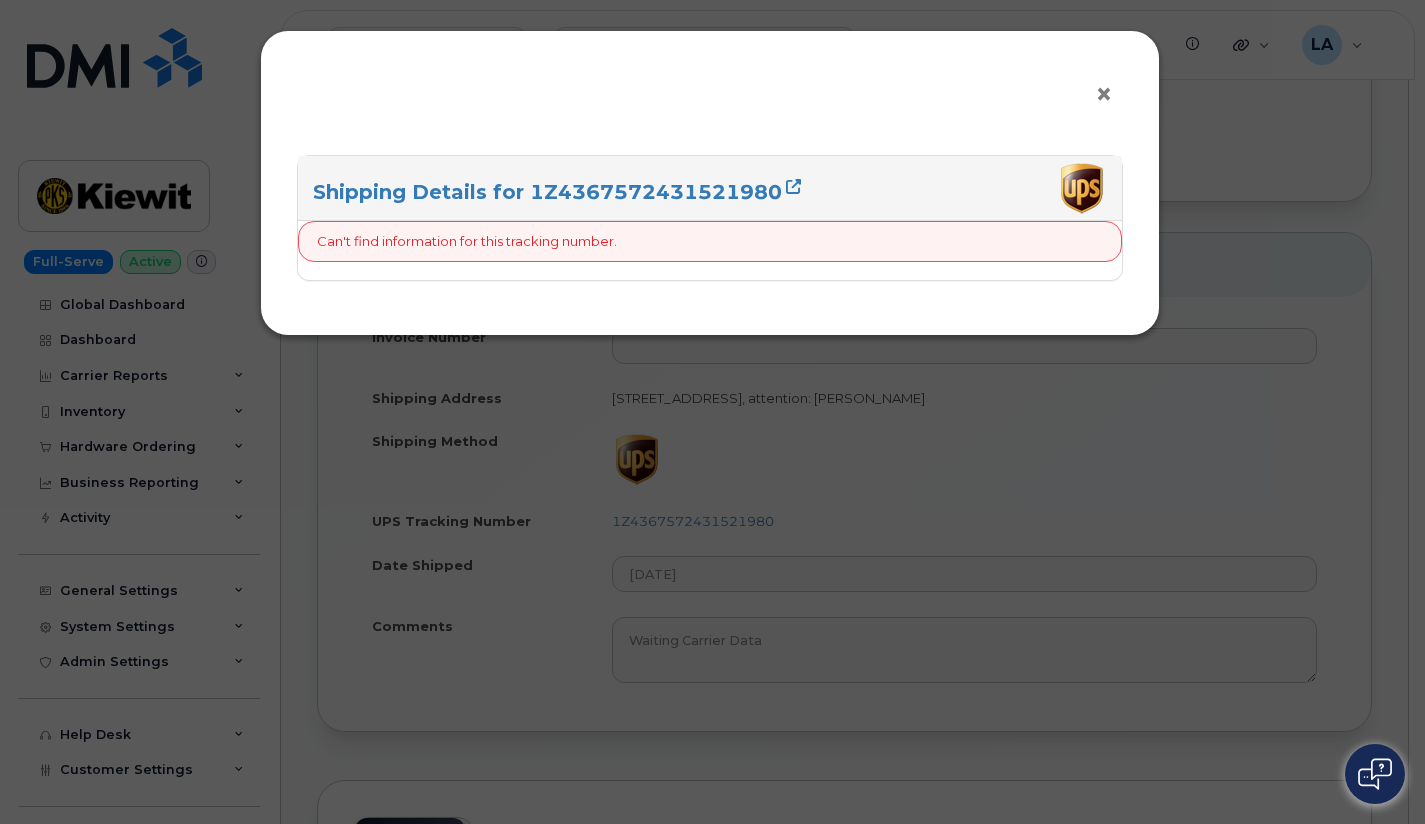 click on "×" at bounding box center (1104, 94) 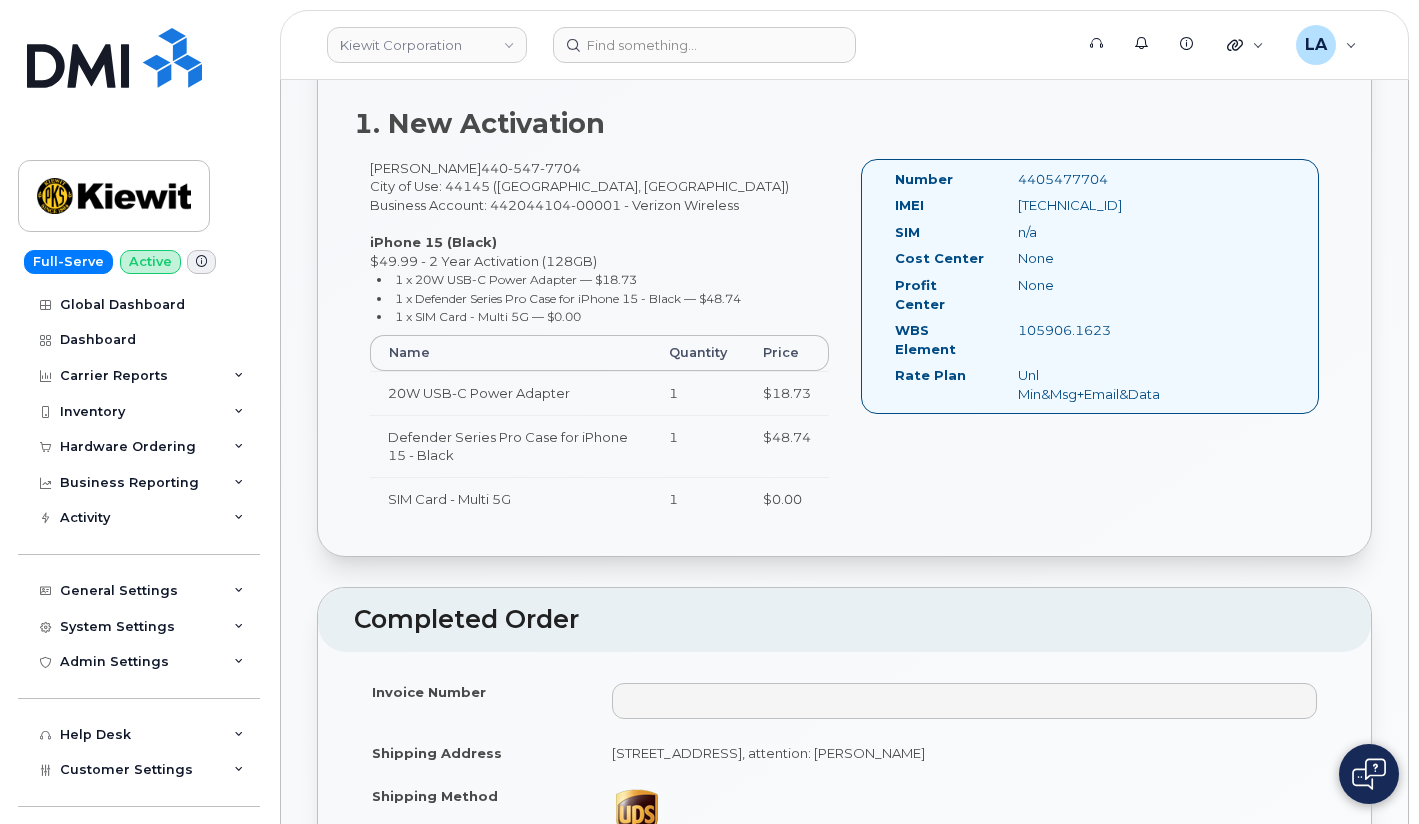 scroll, scrollTop: 559, scrollLeft: 0, axis: vertical 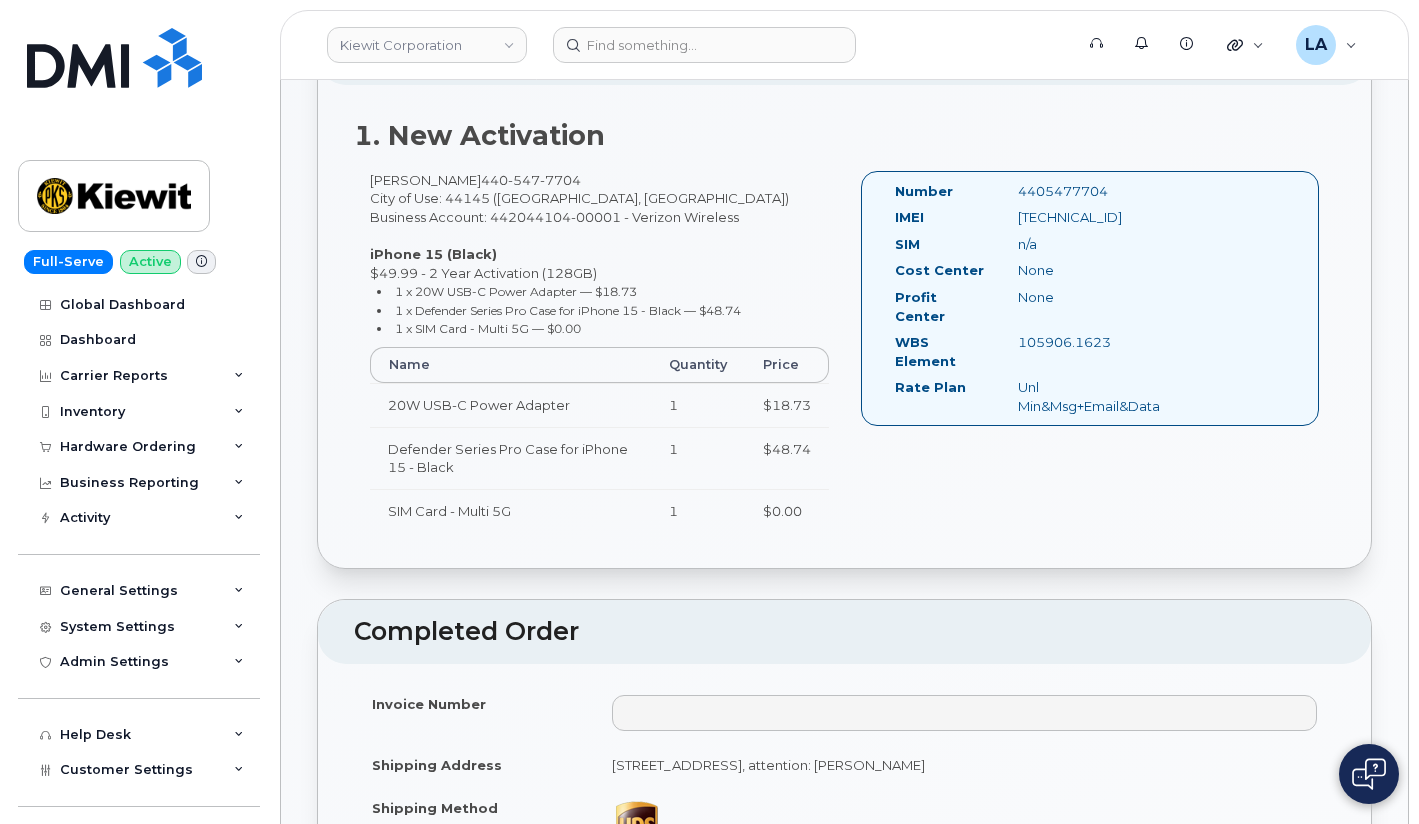 drag, startPoint x: 462, startPoint y: 180, endPoint x: 366, endPoint y: 178, distance: 96.02083 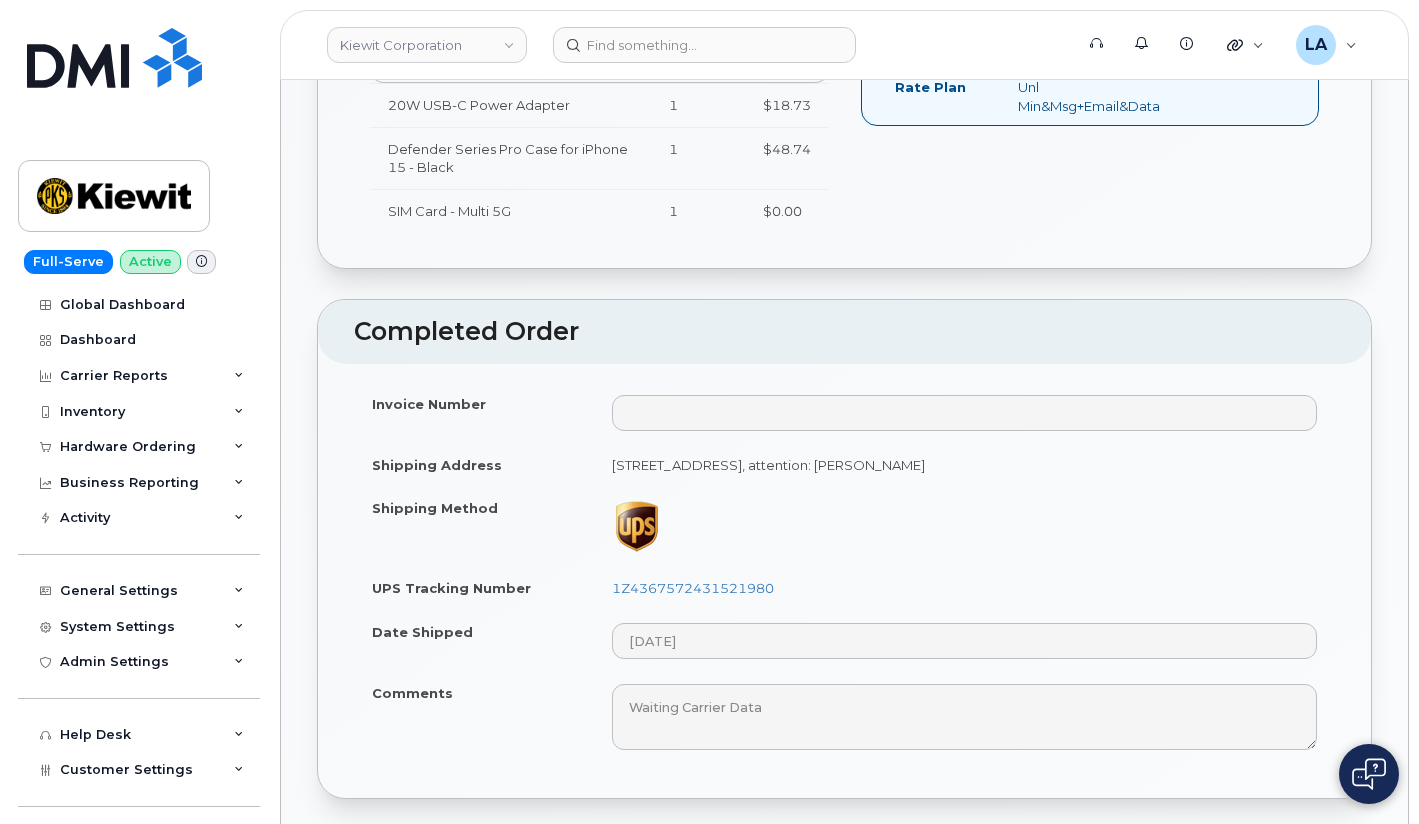 scroll, scrollTop: 896, scrollLeft: 0, axis: vertical 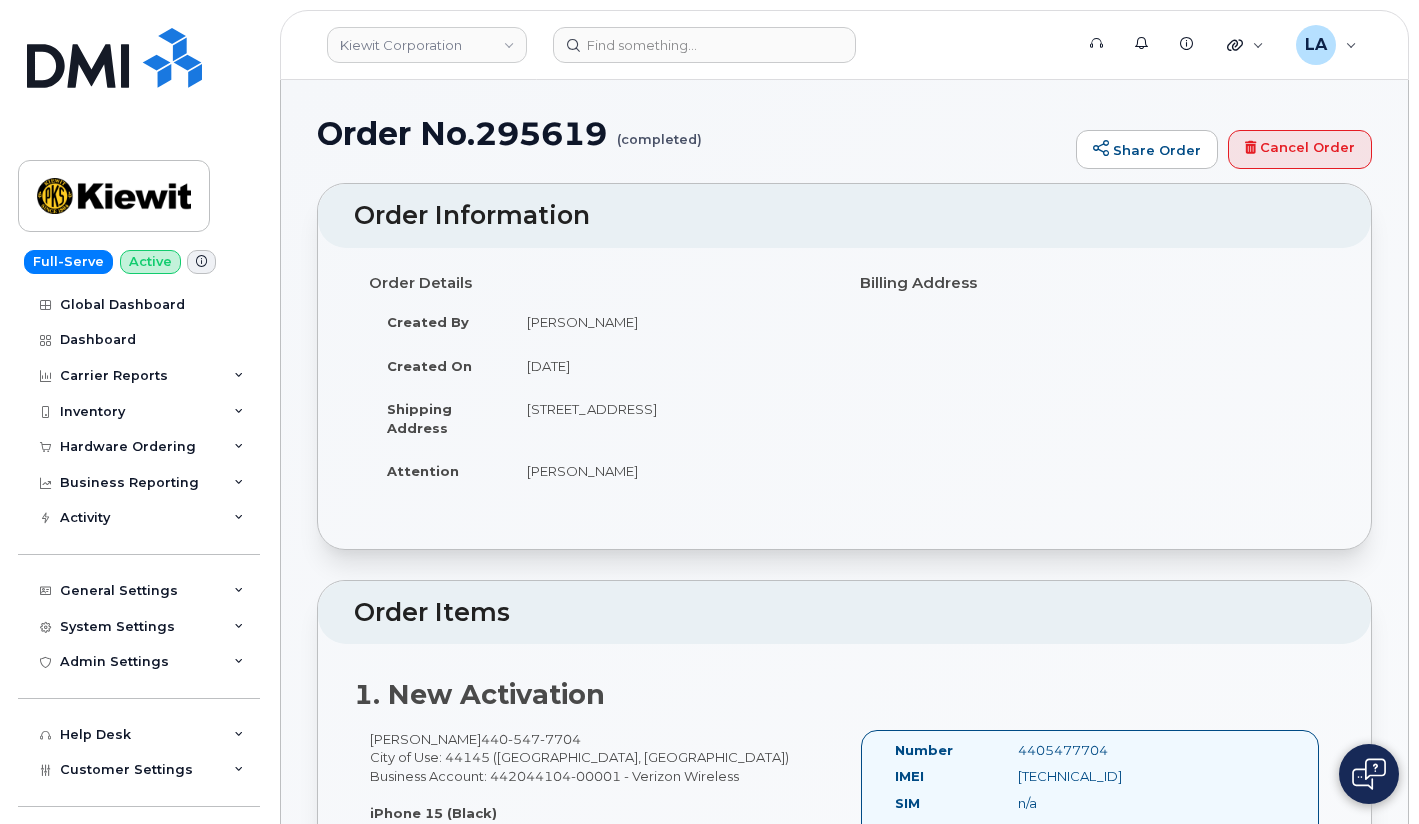 drag, startPoint x: 461, startPoint y: 731, endPoint x: 368, endPoint y: 730, distance: 93.00538 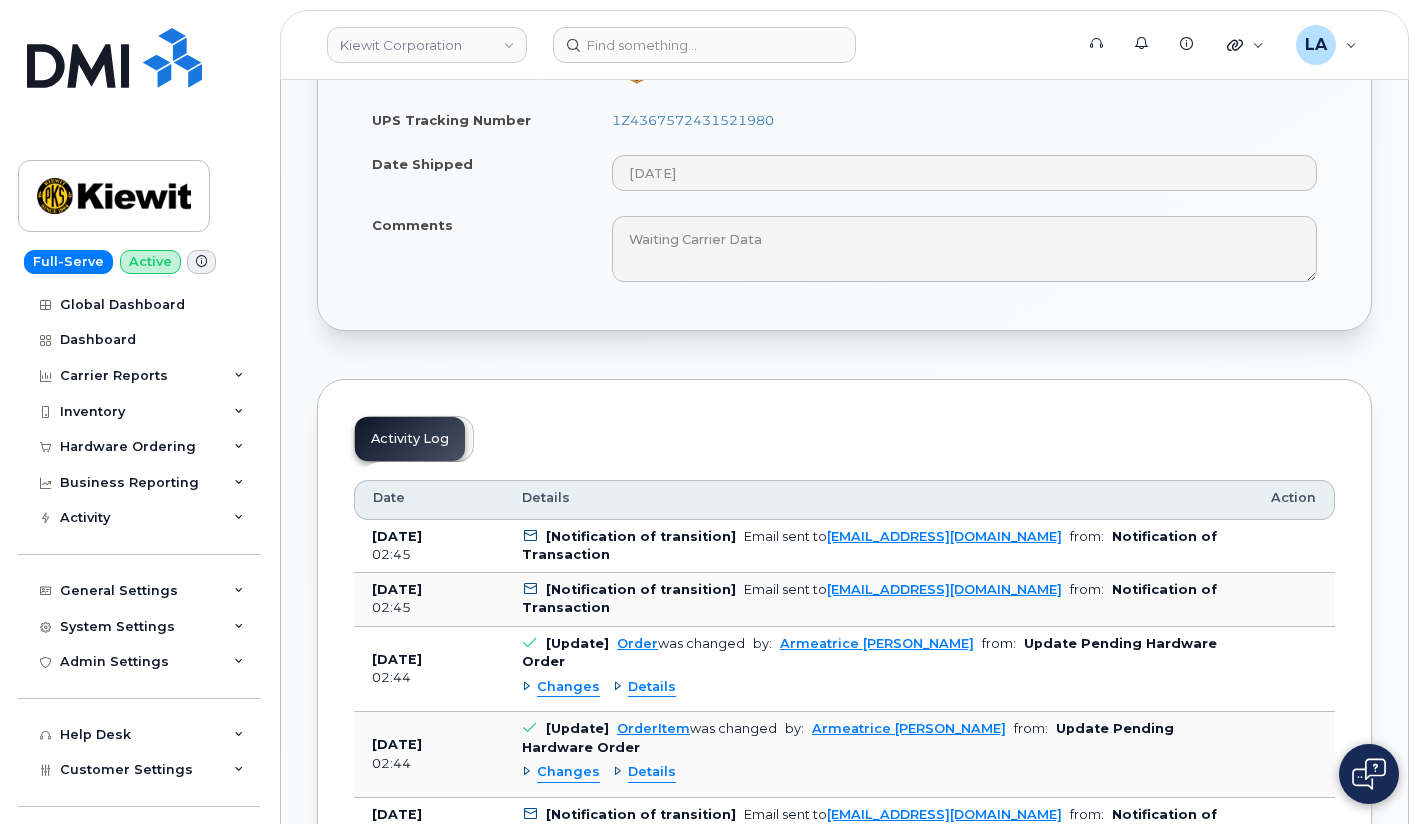 scroll, scrollTop: 1504, scrollLeft: 0, axis: vertical 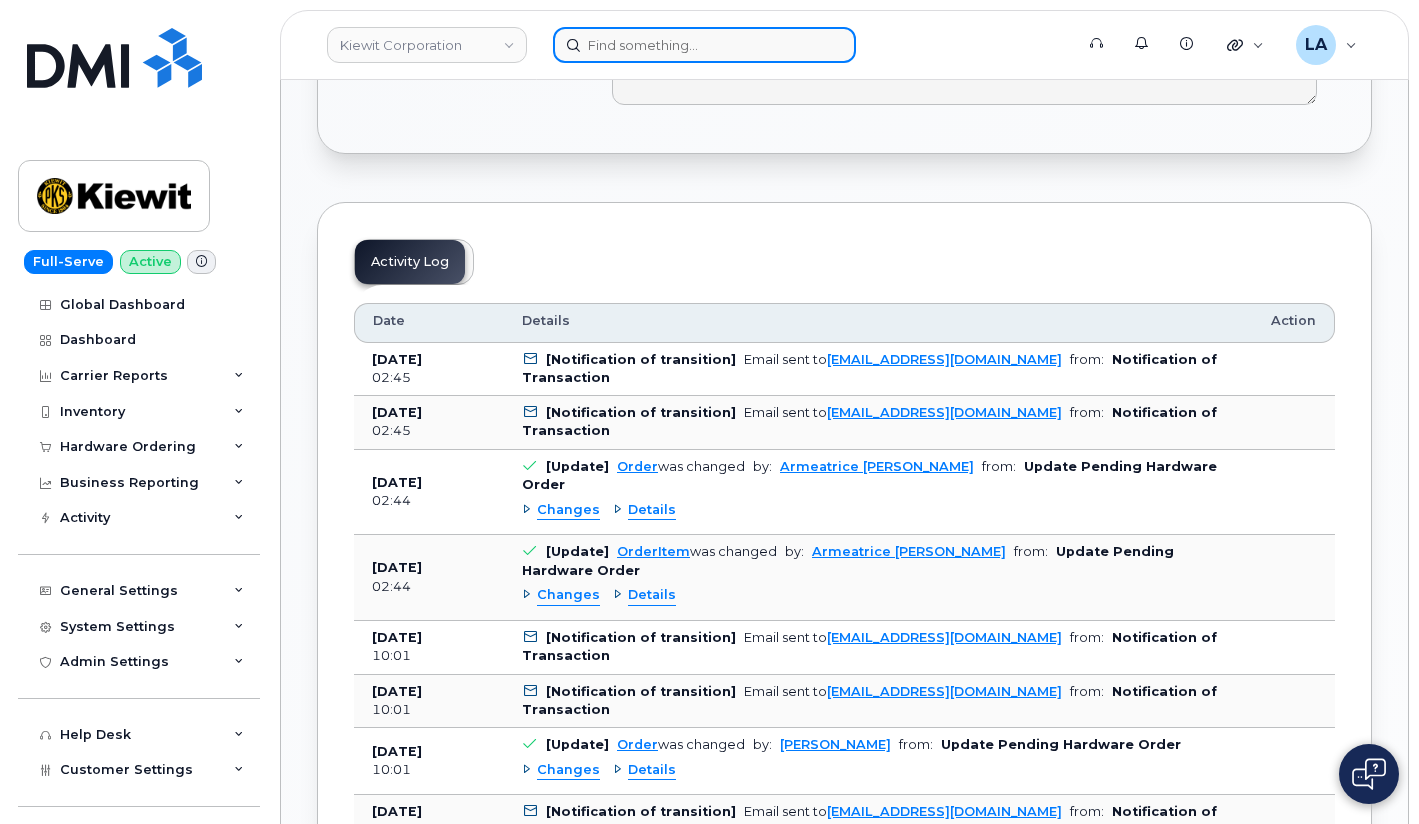 click at bounding box center (704, 45) 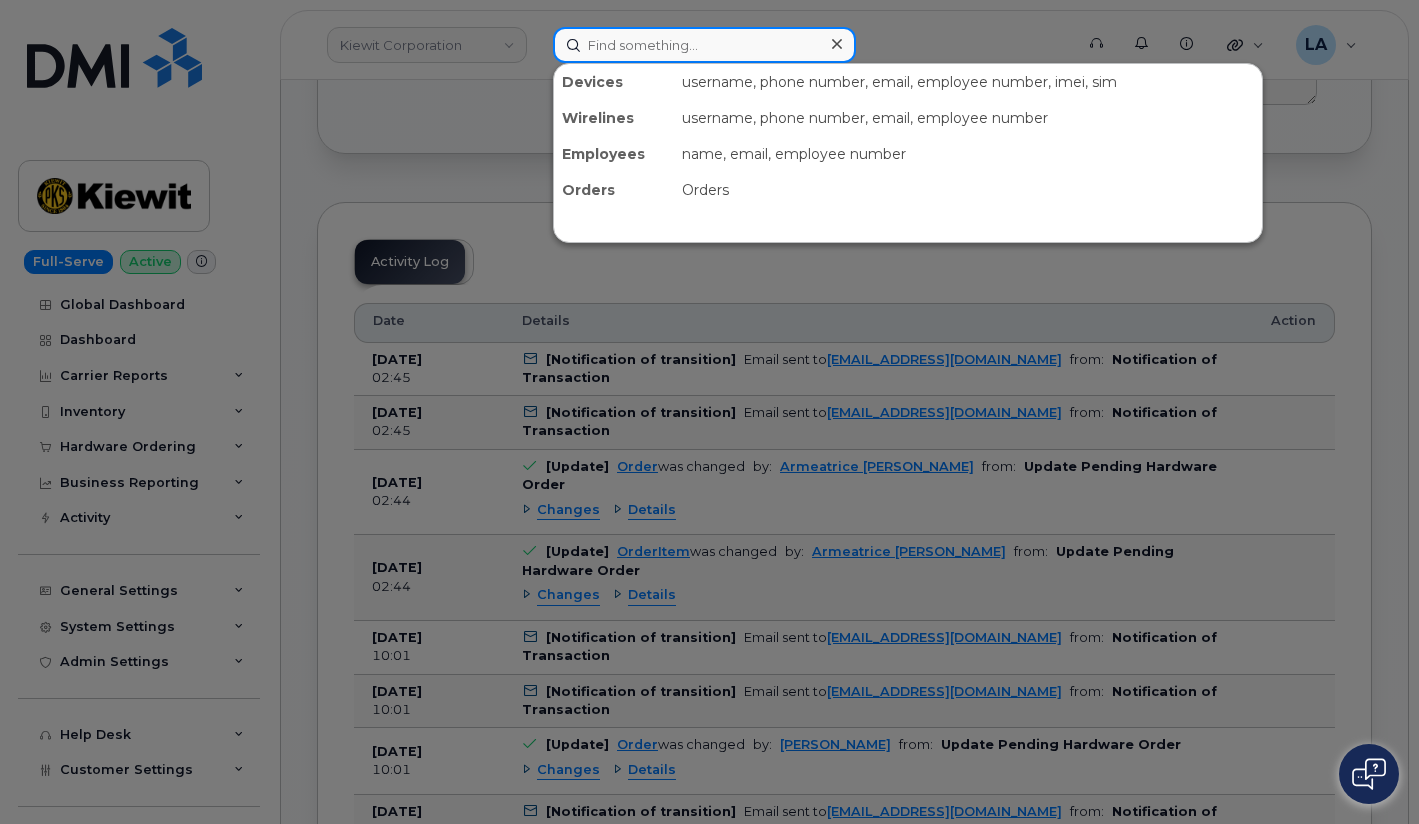 paste on "4026508364" 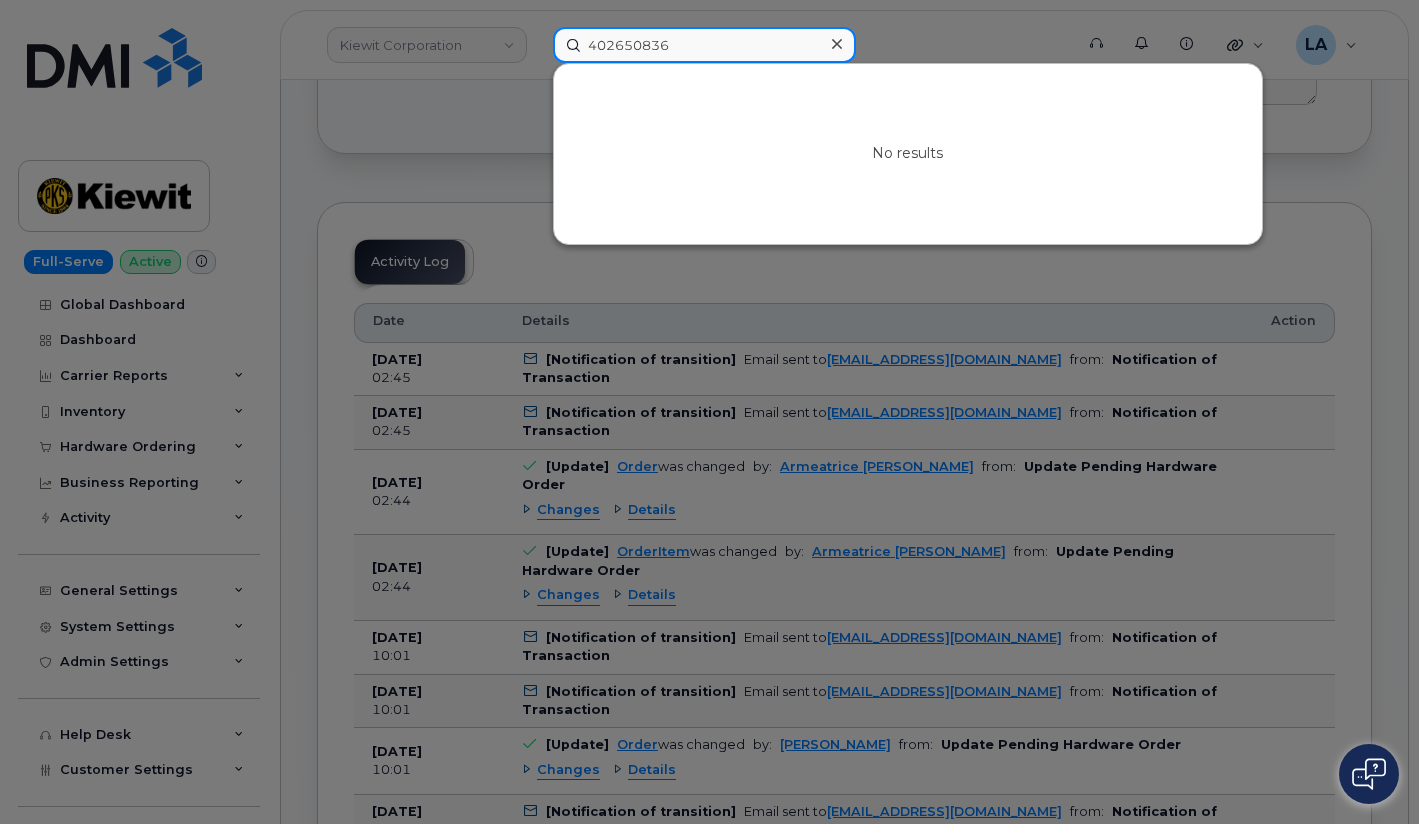 drag, startPoint x: 685, startPoint y: 50, endPoint x: 532, endPoint y: 45, distance: 153.08168 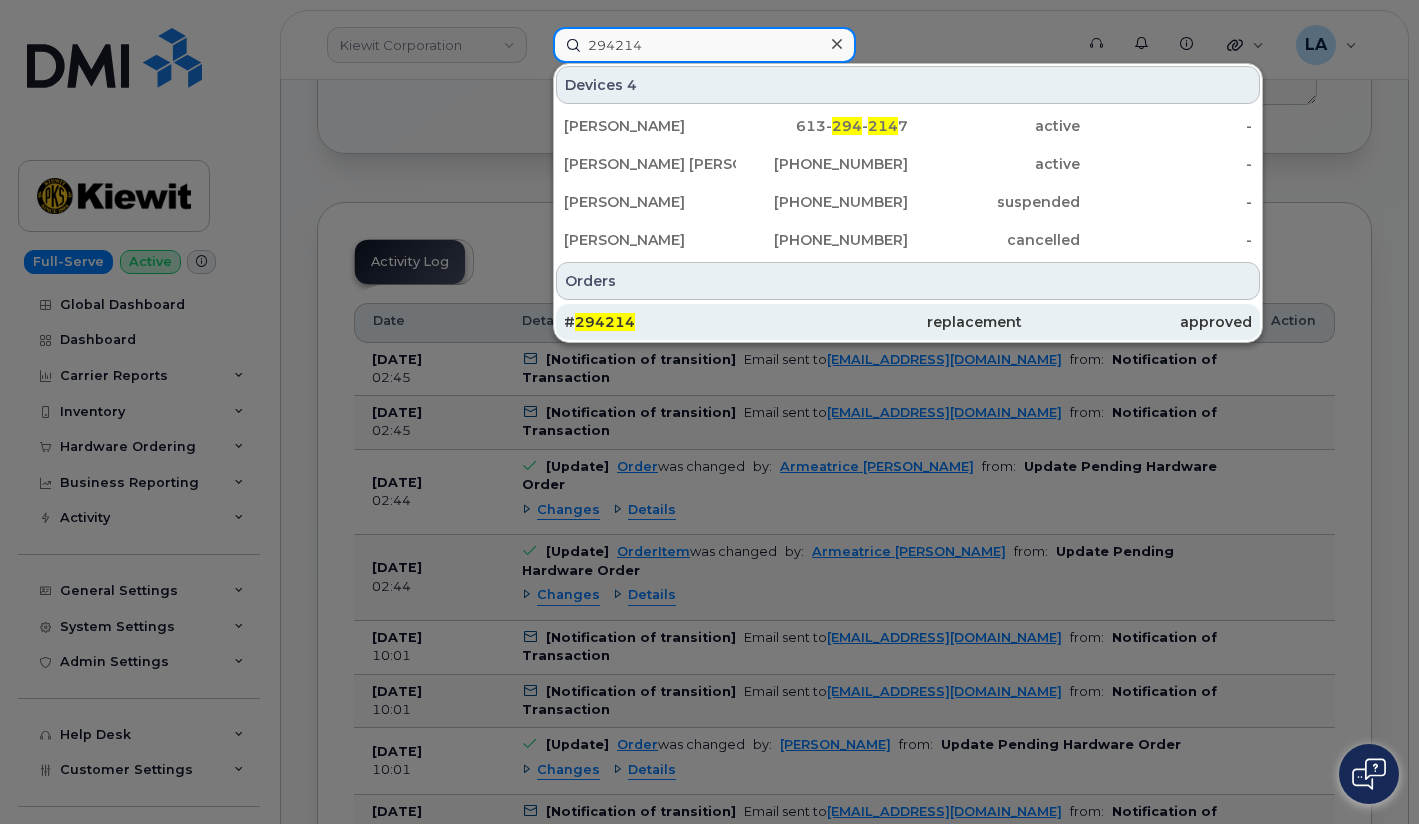 type on "294214" 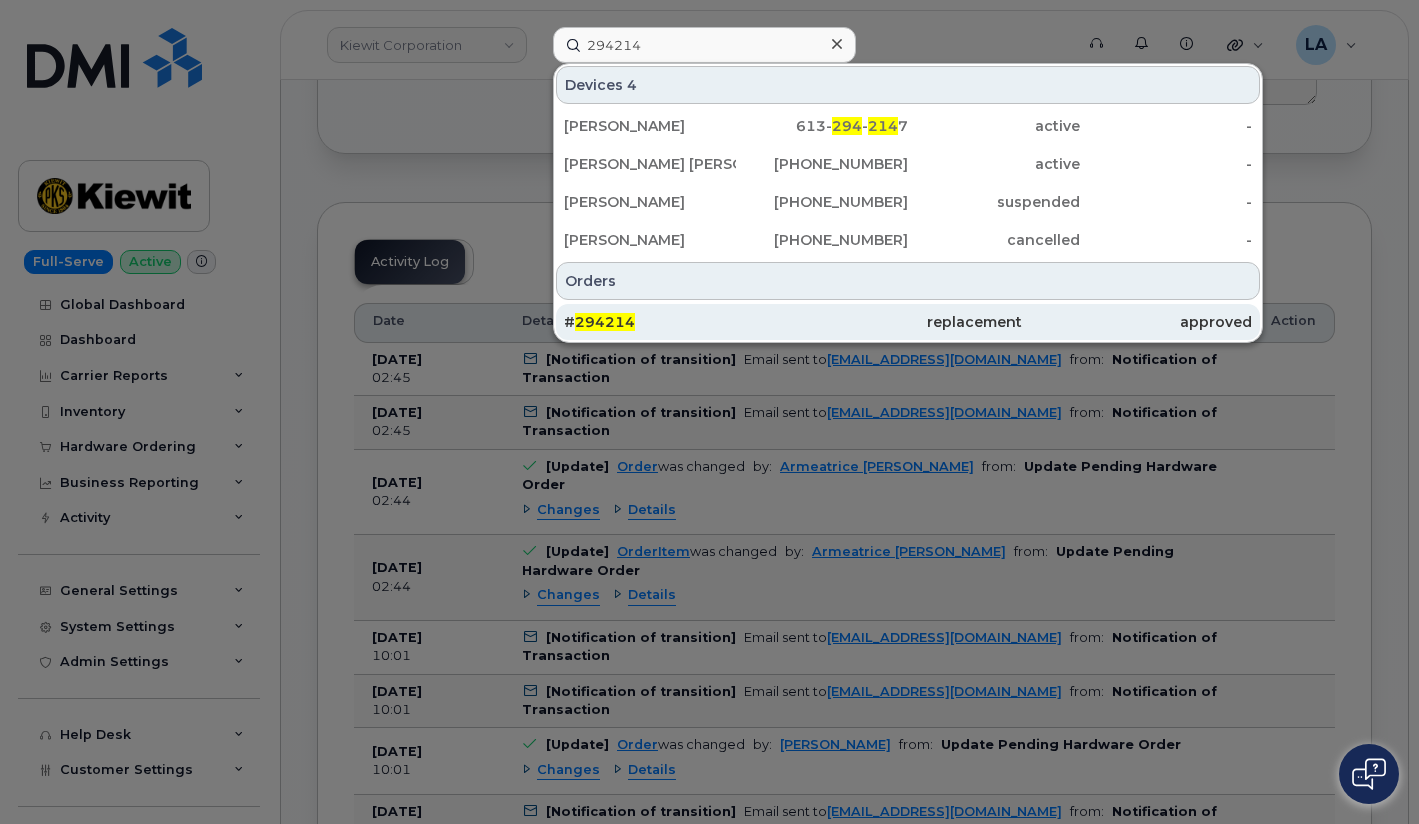 click on "294214" at bounding box center (605, 322) 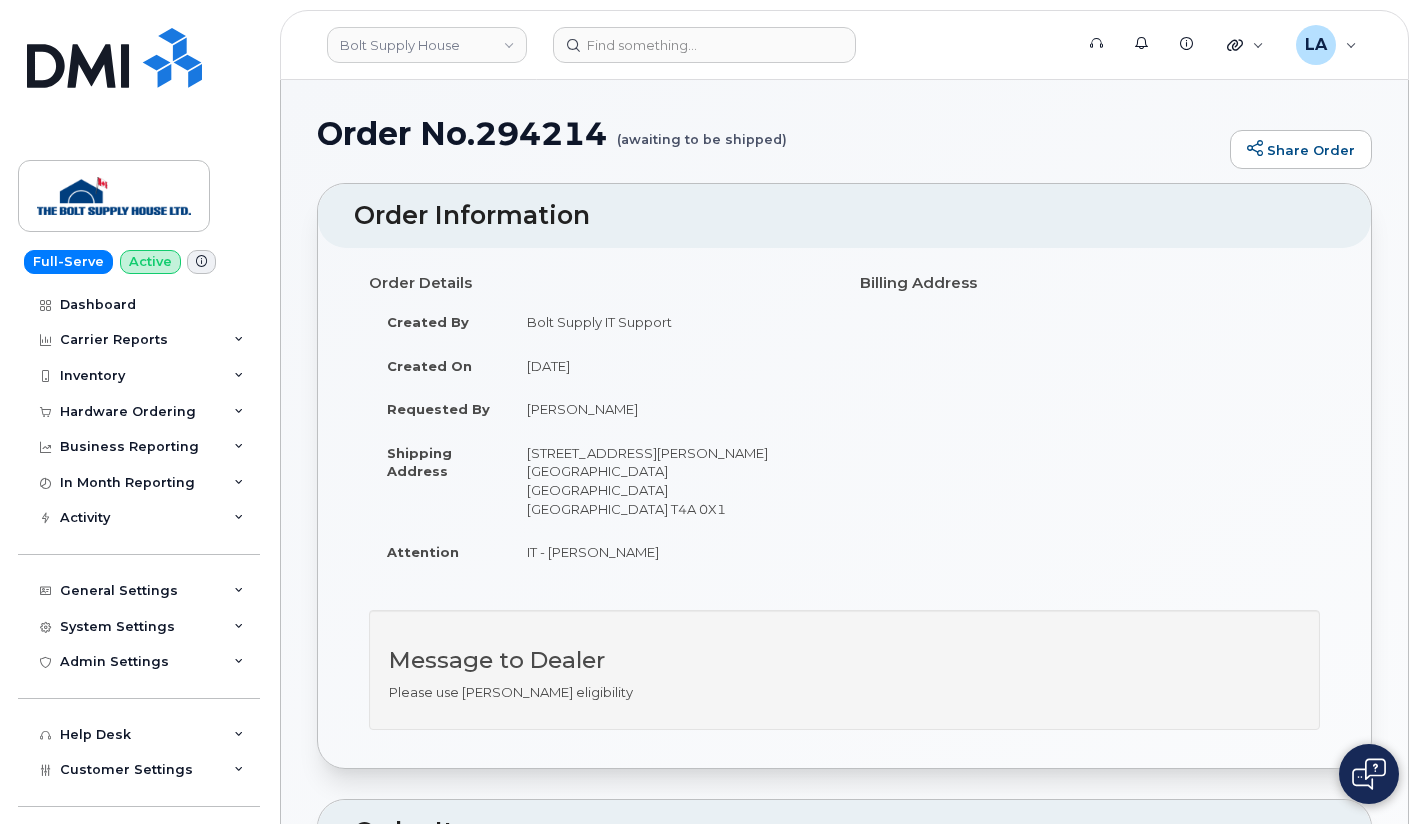 scroll, scrollTop: 0, scrollLeft: 0, axis: both 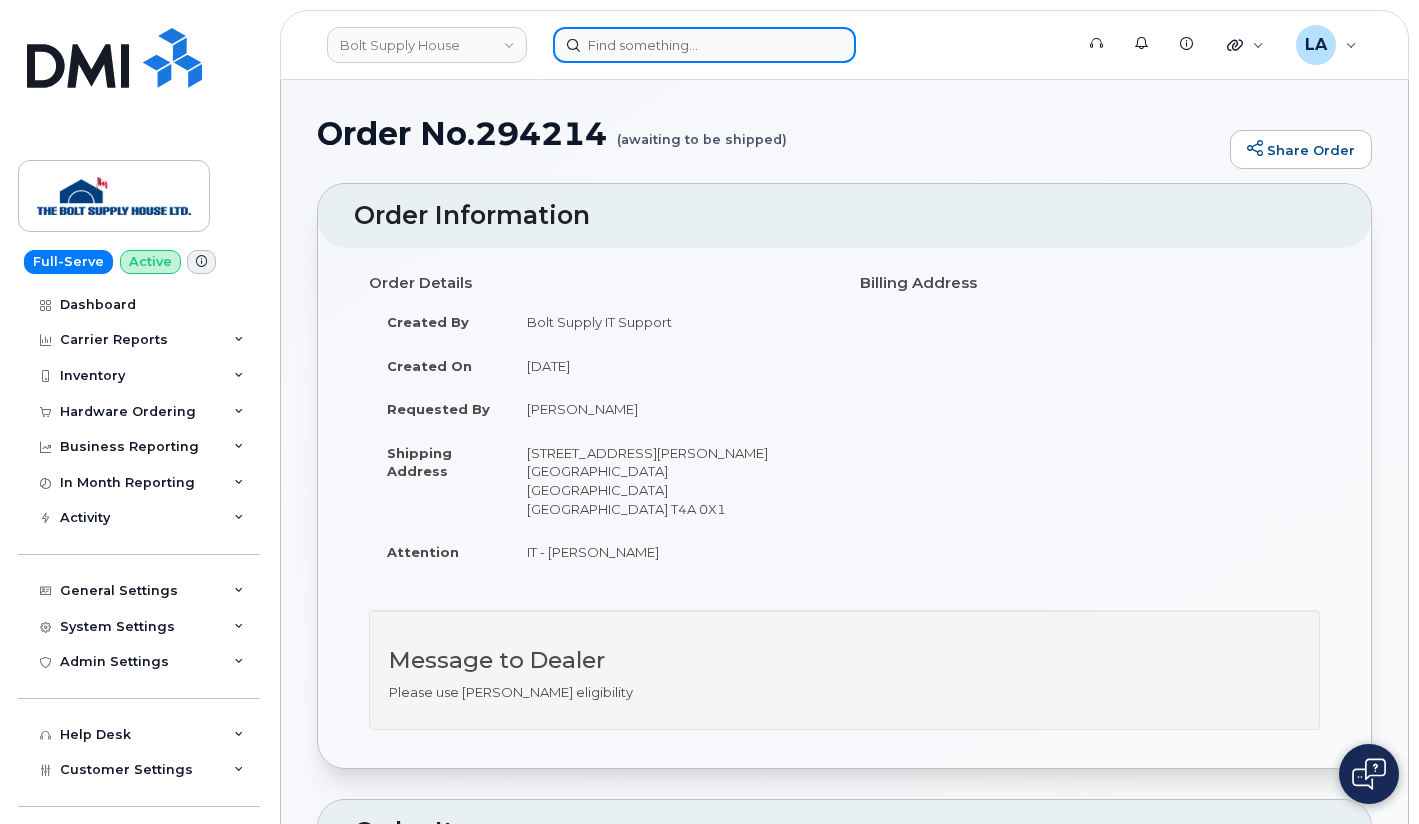 click at bounding box center [704, 45] 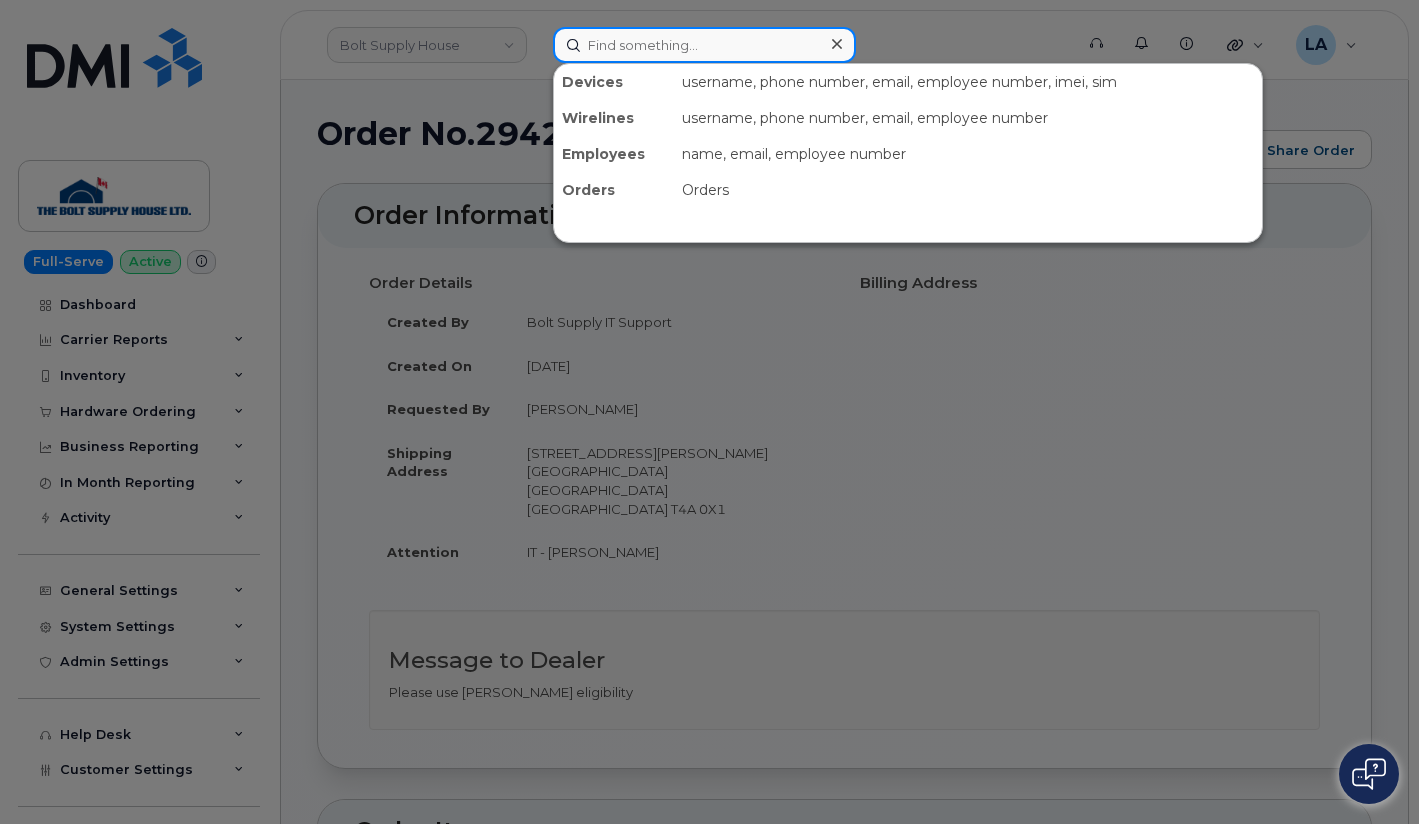paste on "294212" 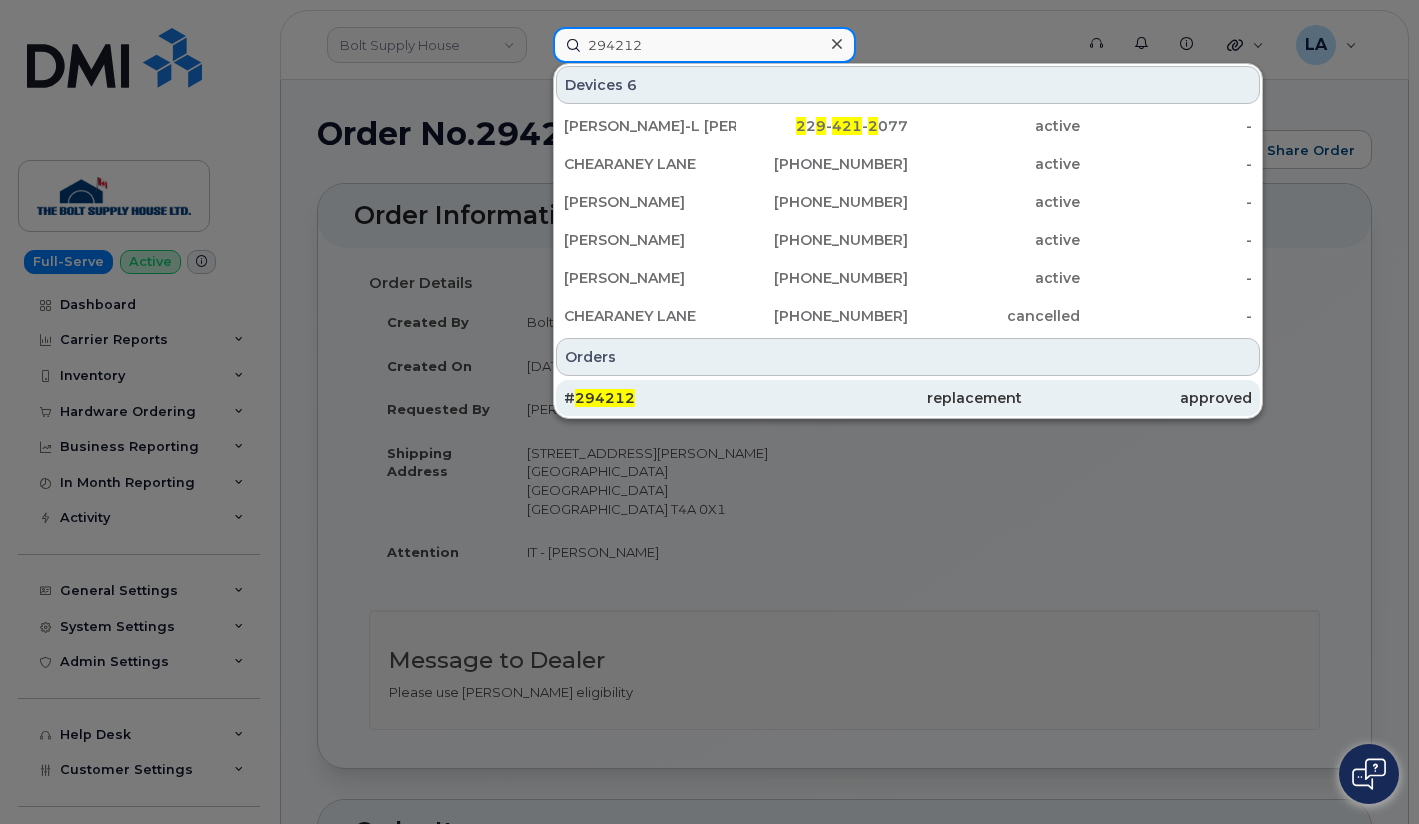 type on "294212" 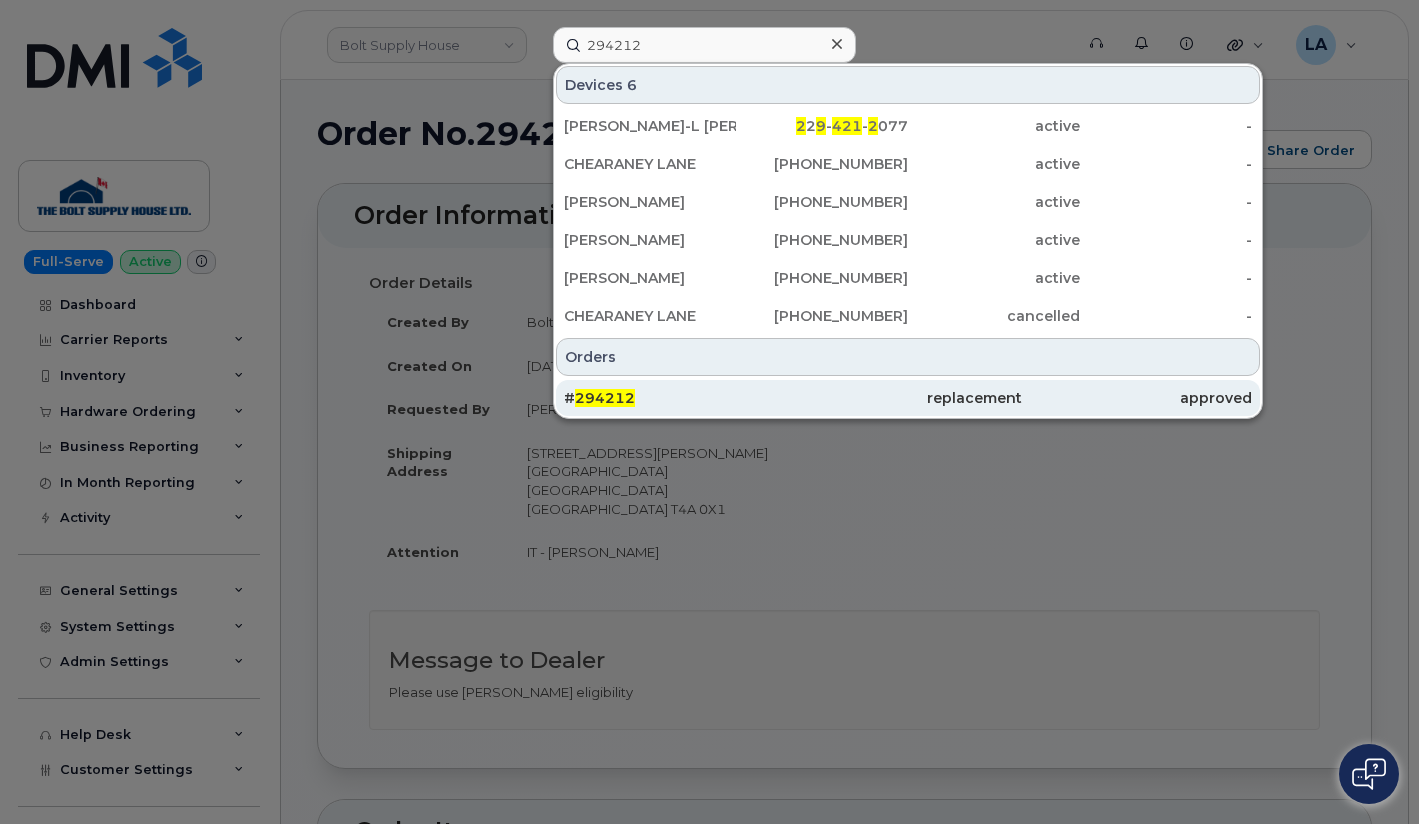 click on "294212" at bounding box center (605, 398) 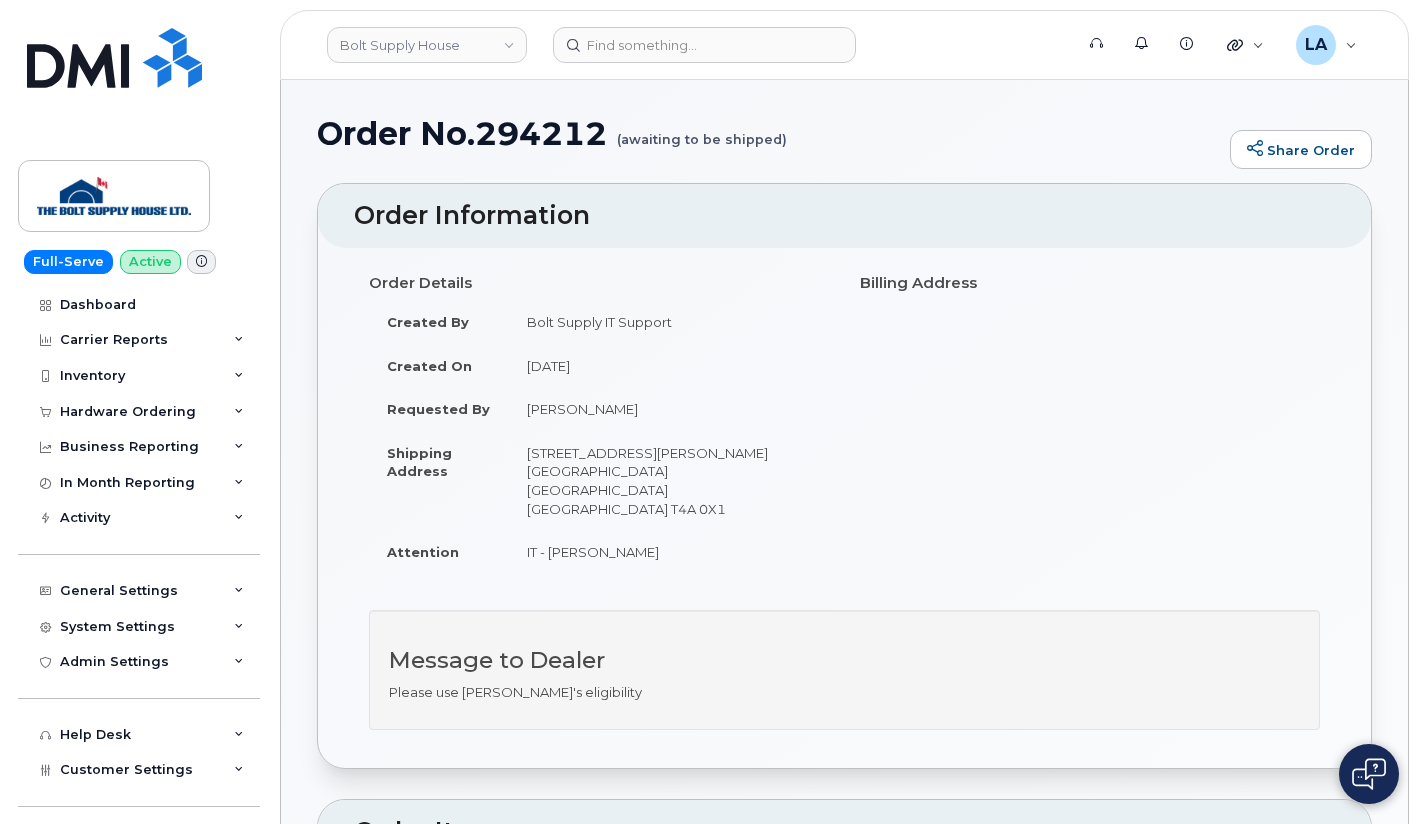 scroll, scrollTop: 0, scrollLeft: 0, axis: both 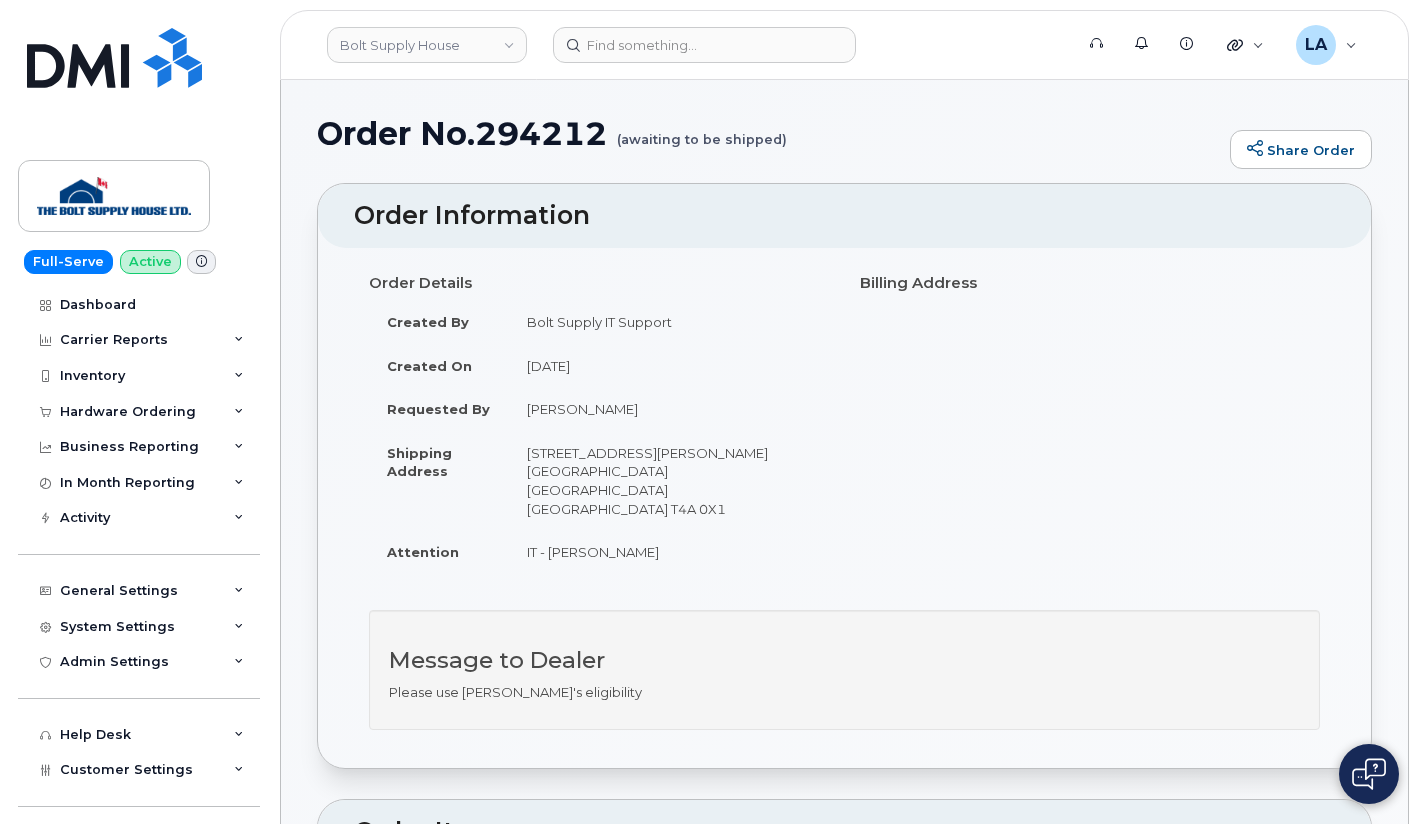 drag, startPoint x: 656, startPoint y: 408, endPoint x: 527, endPoint y: 408, distance: 129 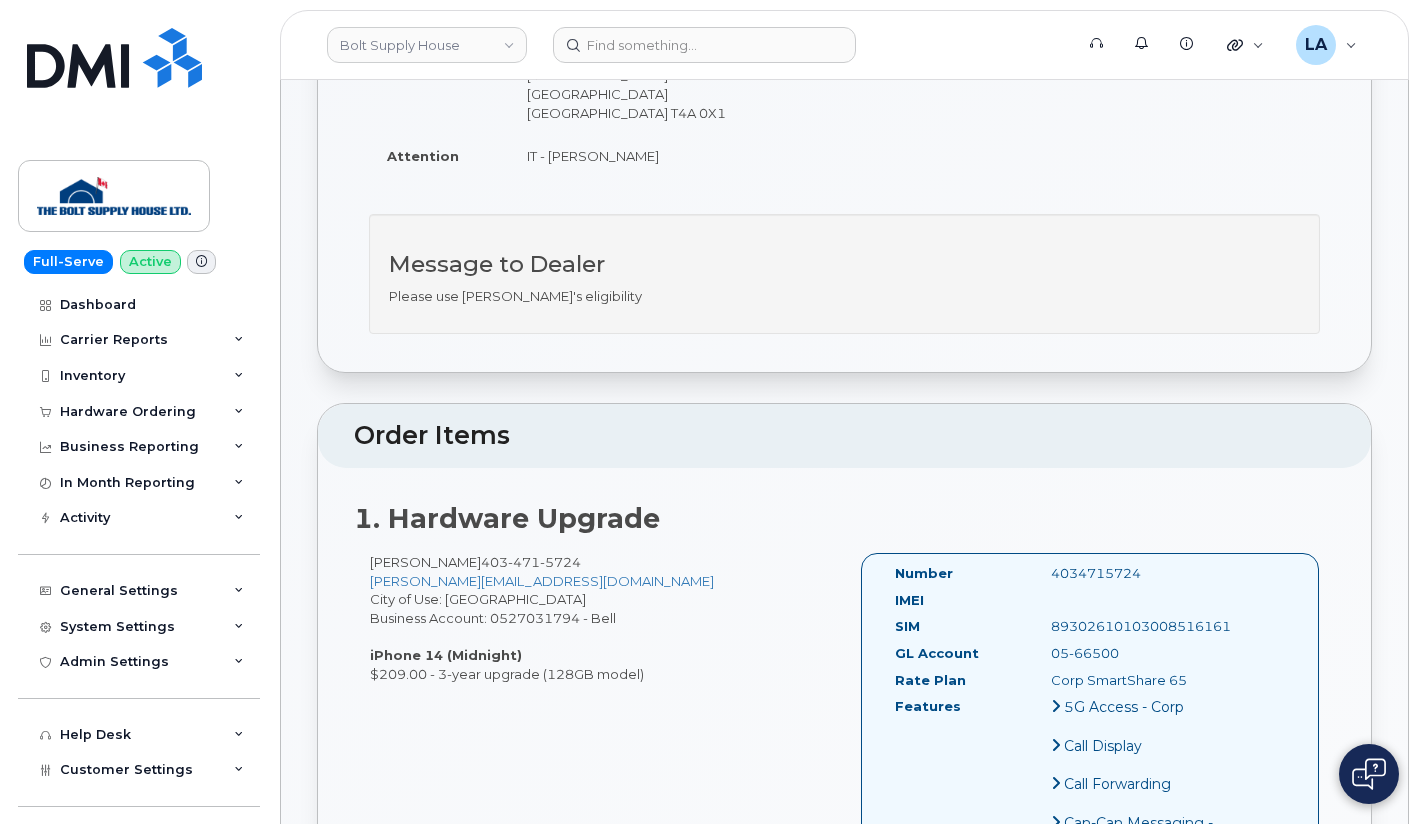 scroll, scrollTop: 433, scrollLeft: 0, axis: vertical 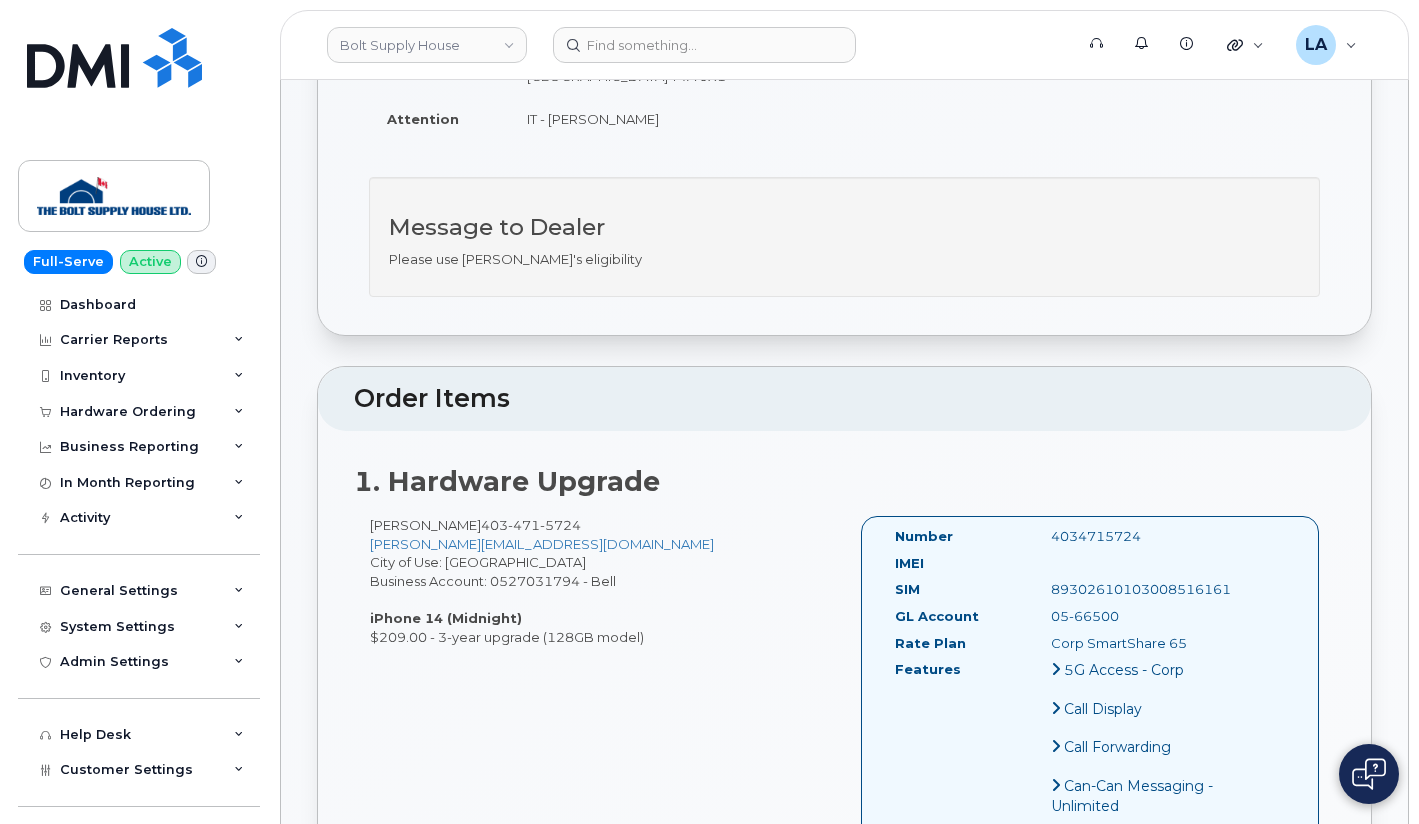 drag, startPoint x: 1418, startPoint y: 218, endPoint x: 1410, endPoint y: 256, distance: 38.832977 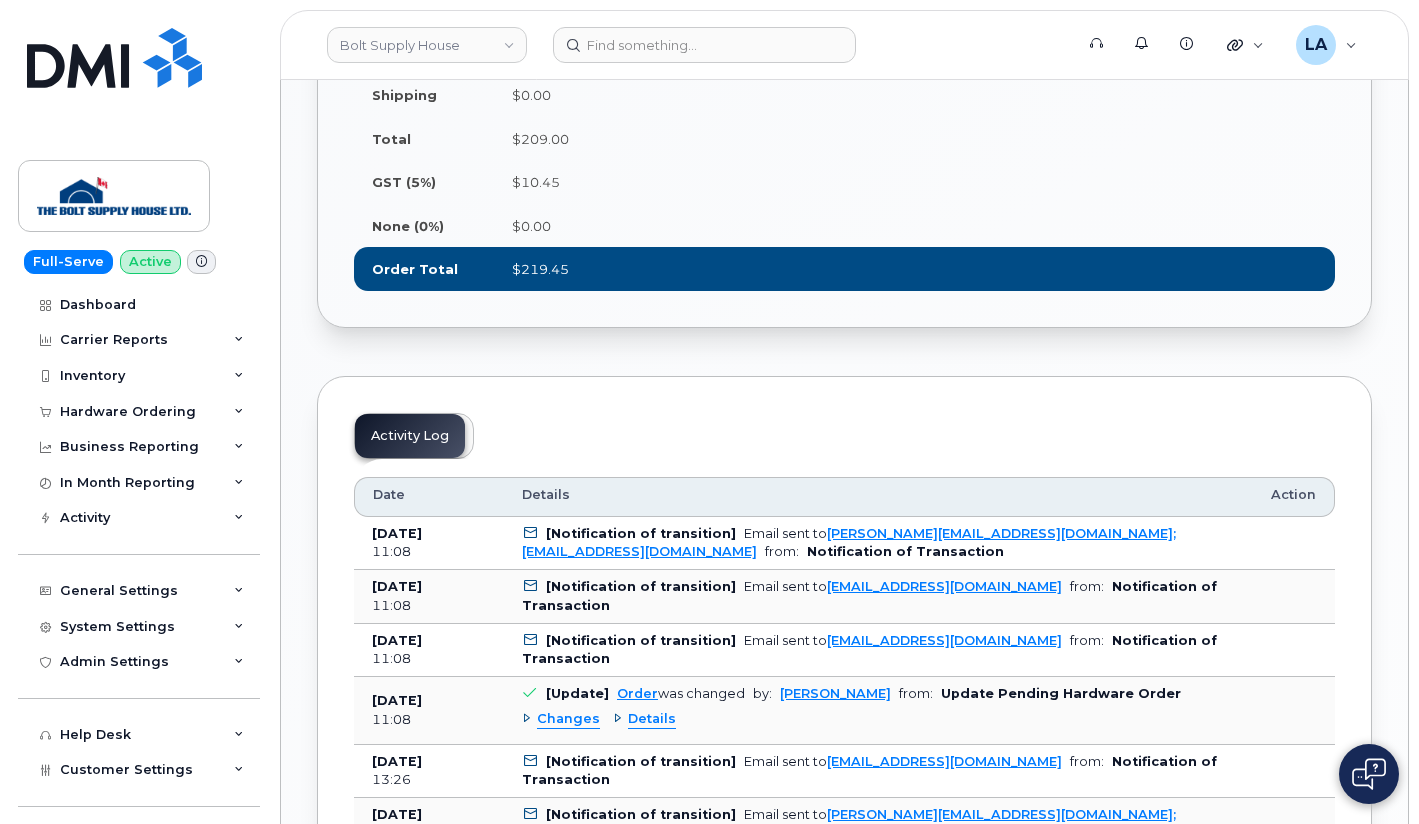 scroll, scrollTop: 0, scrollLeft: 0, axis: both 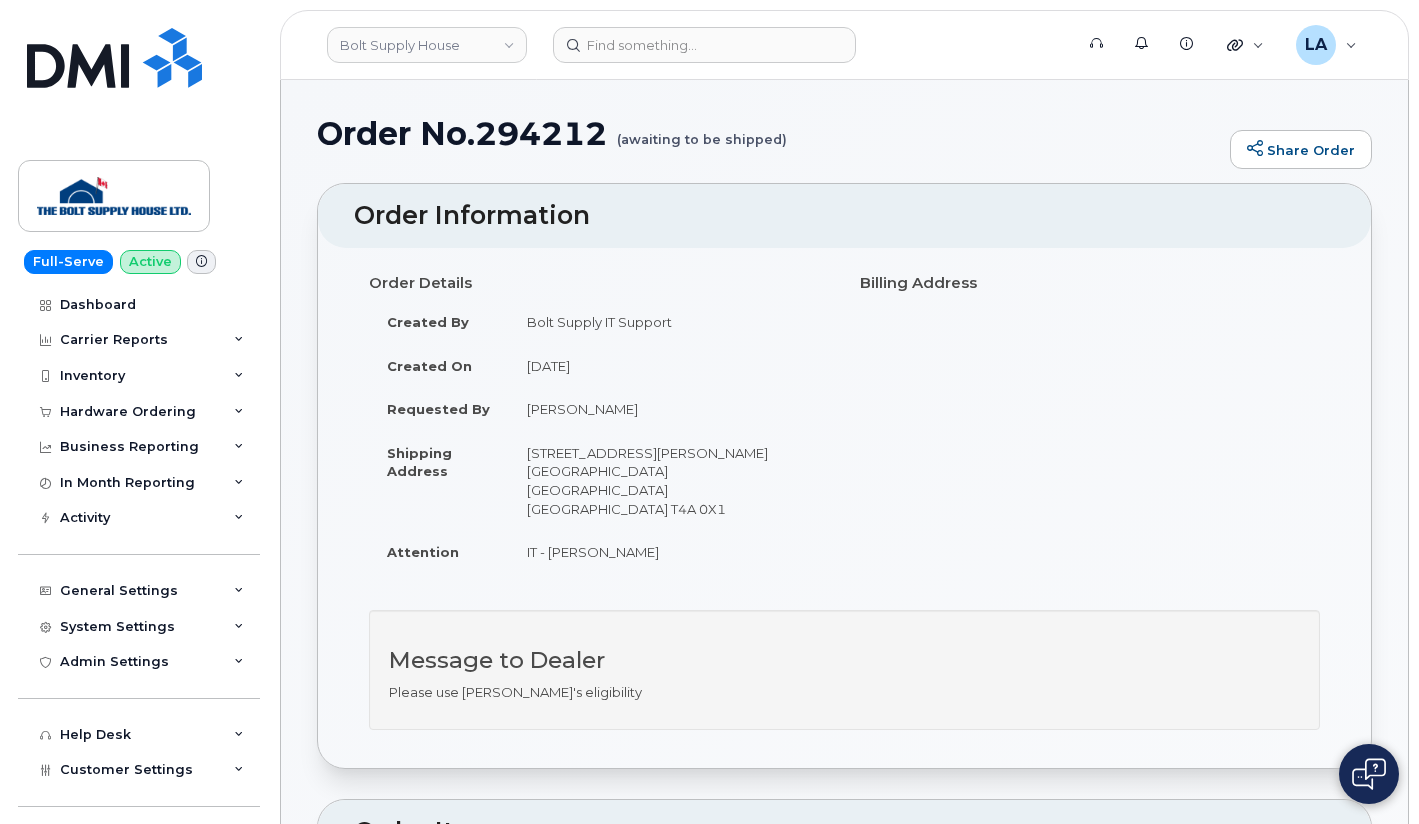drag, startPoint x: 662, startPoint y: 407, endPoint x: 519, endPoint y: 407, distance: 143 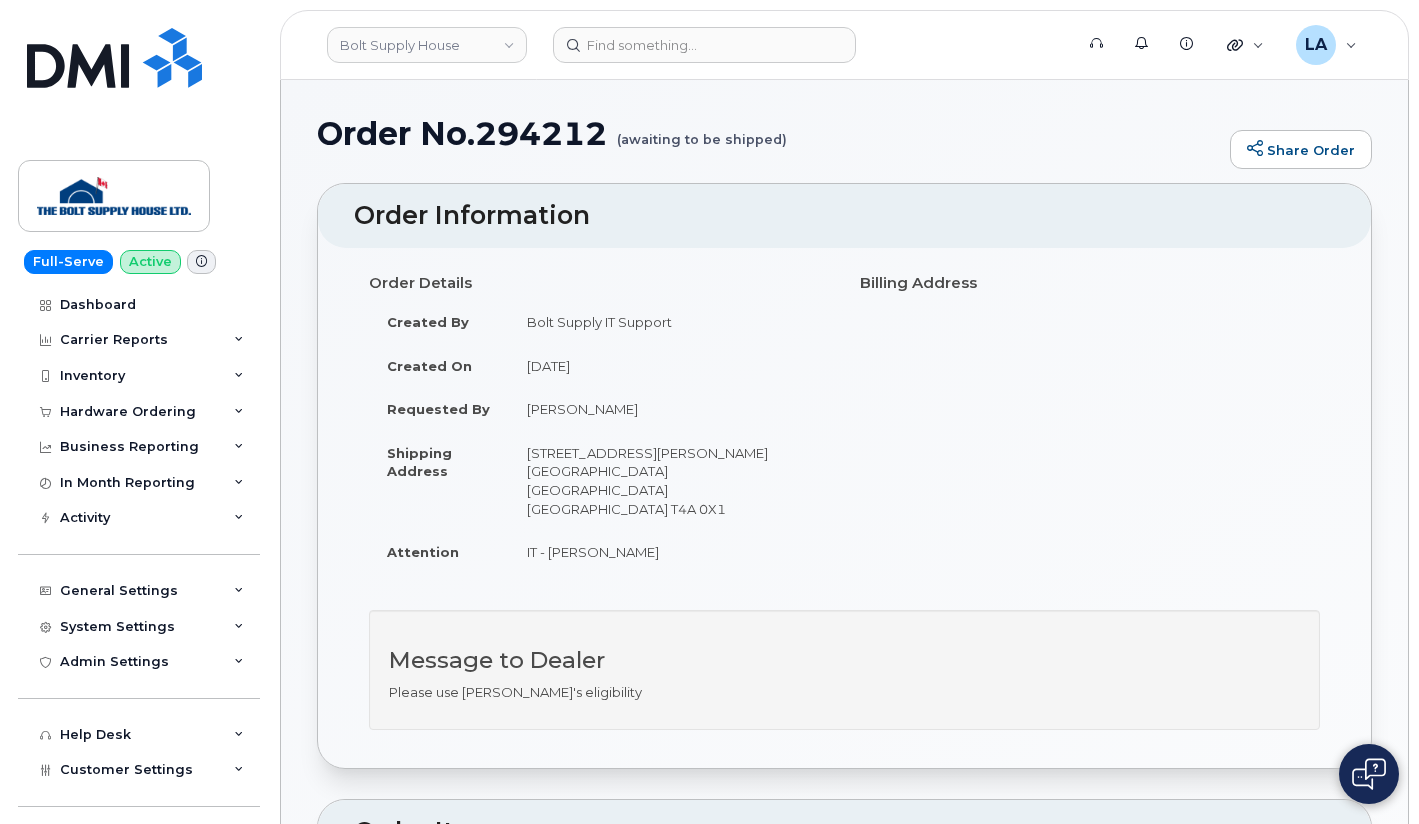 scroll, scrollTop: 0, scrollLeft: 0, axis: both 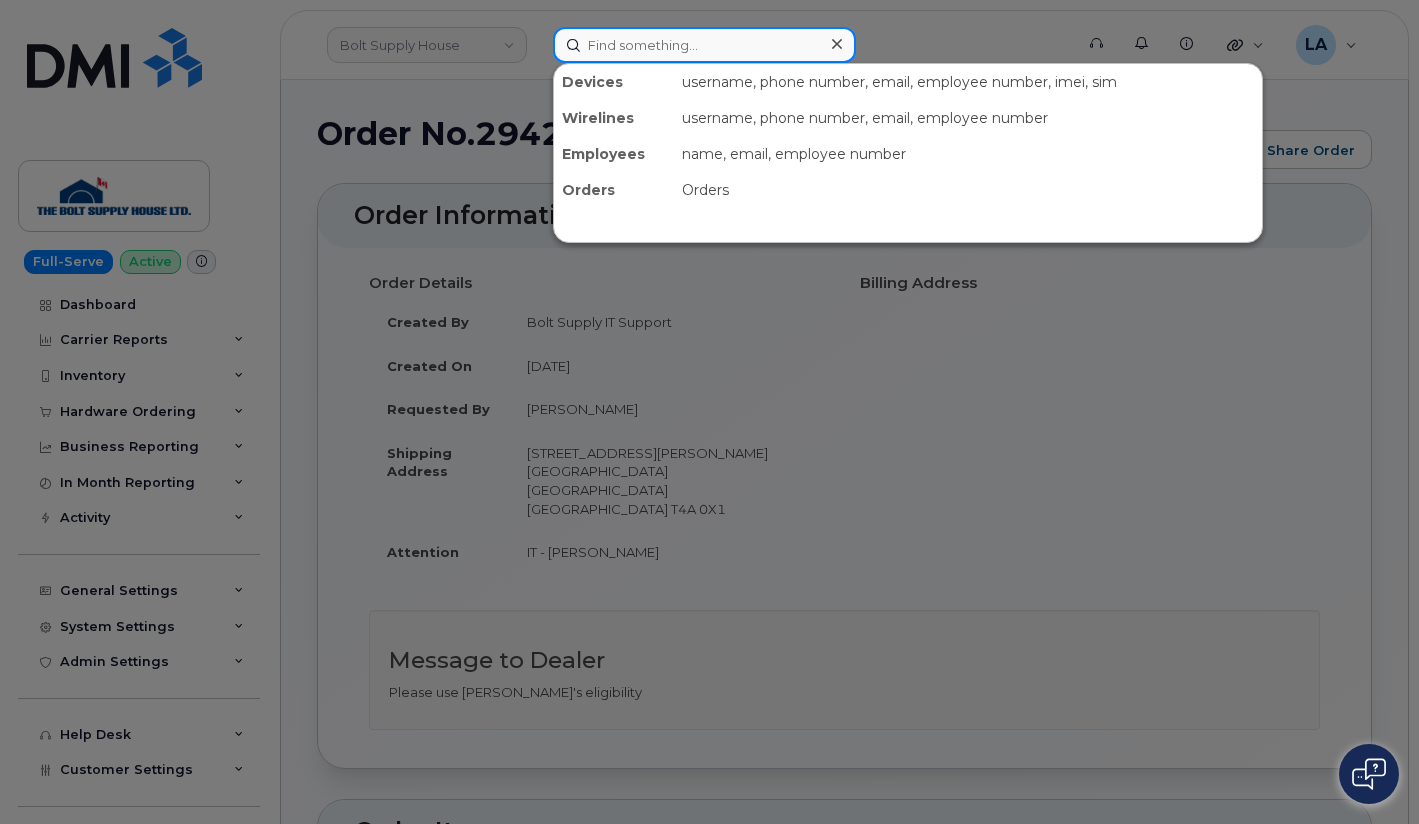 click at bounding box center (704, 45) 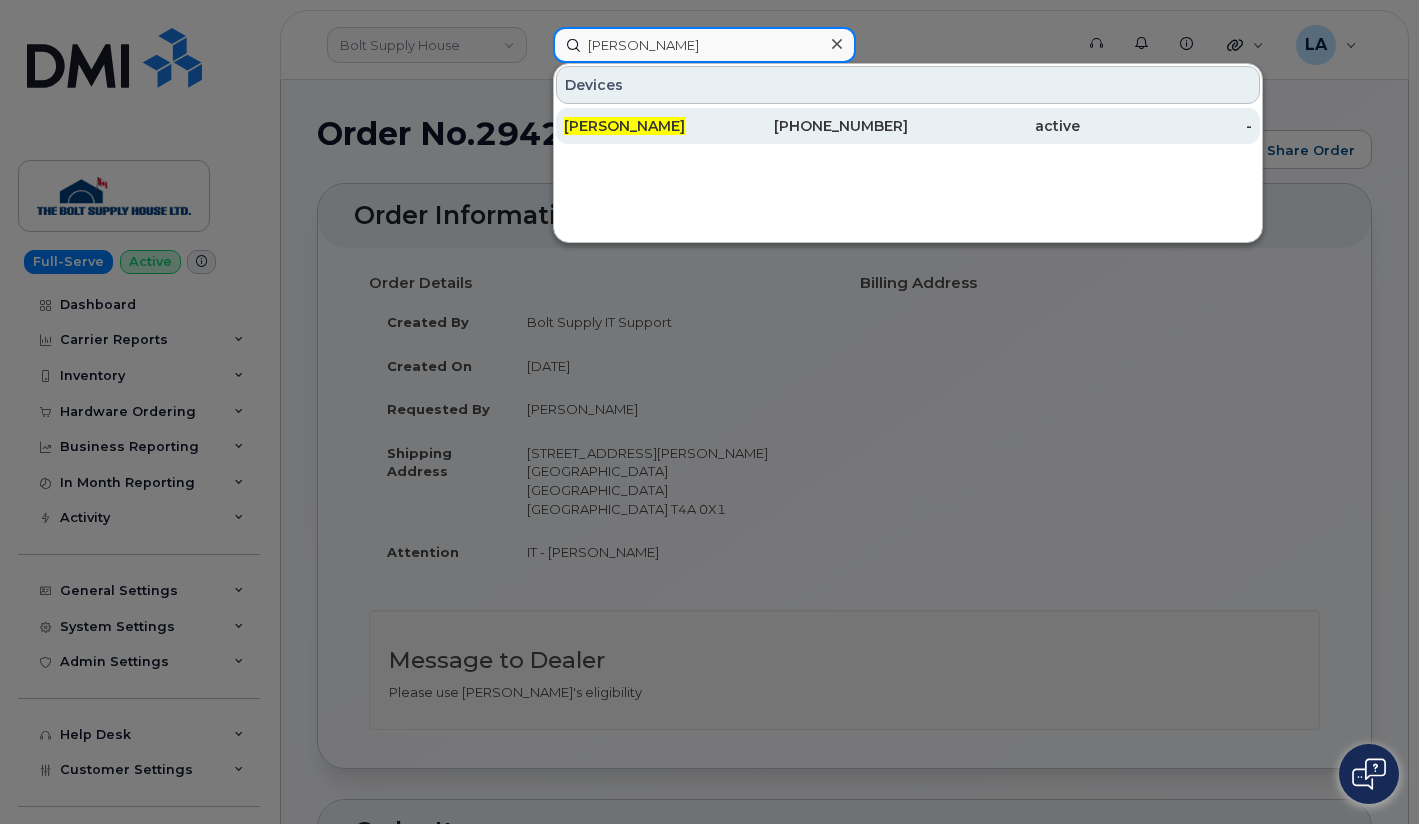 type on "[PERSON_NAME]" 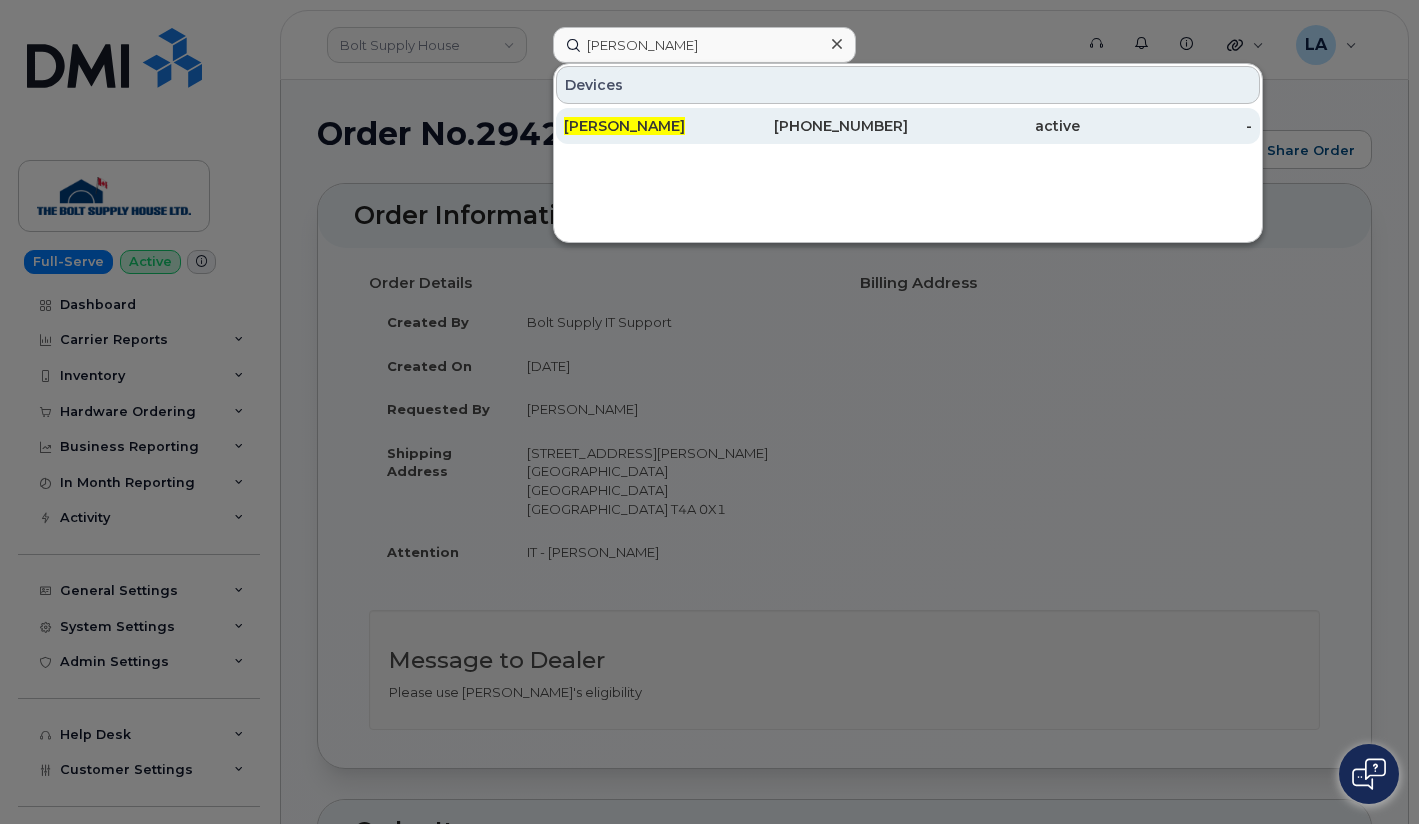 click on "[PERSON_NAME]" at bounding box center (624, 126) 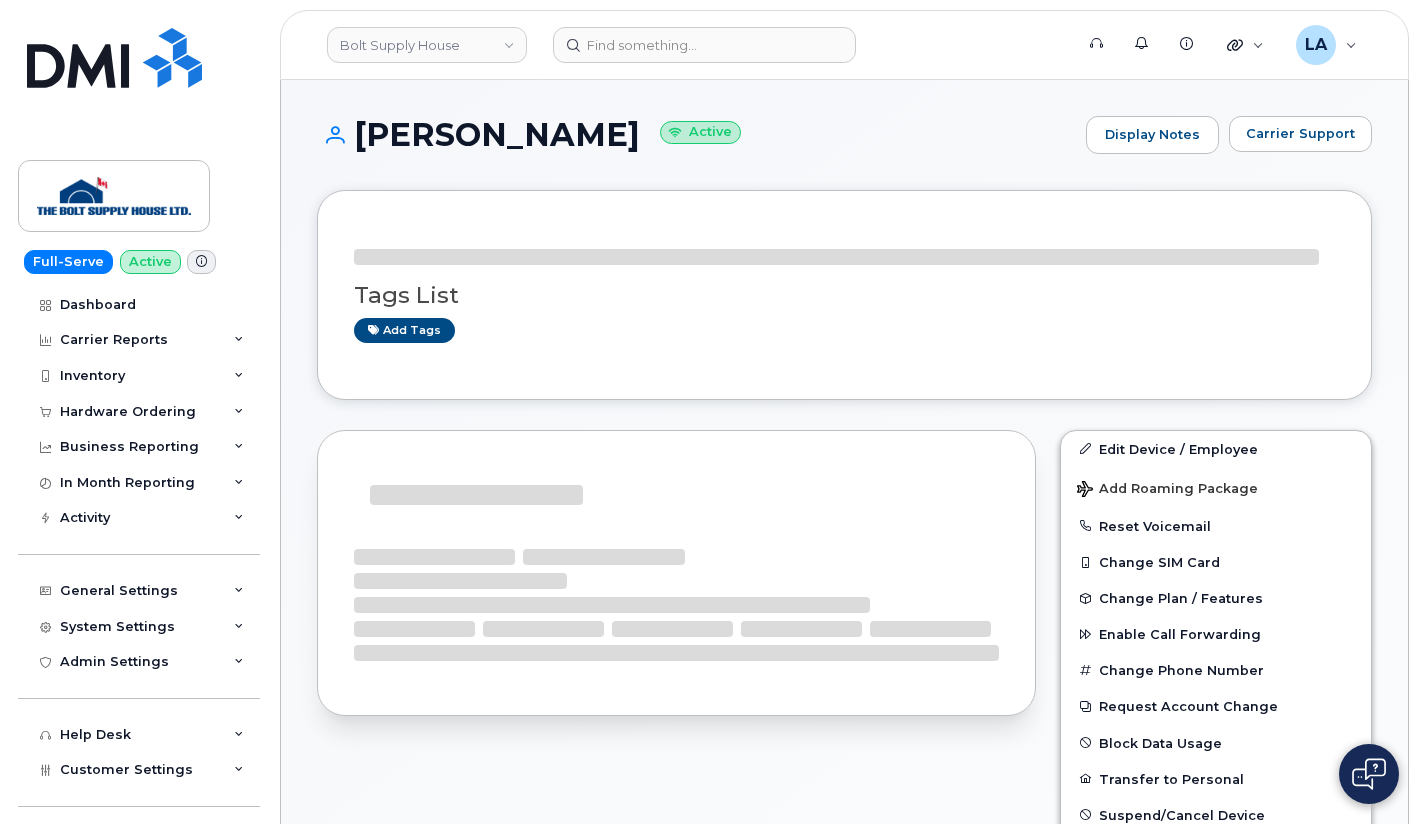 scroll, scrollTop: 0, scrollLeft: 0, axis: both 